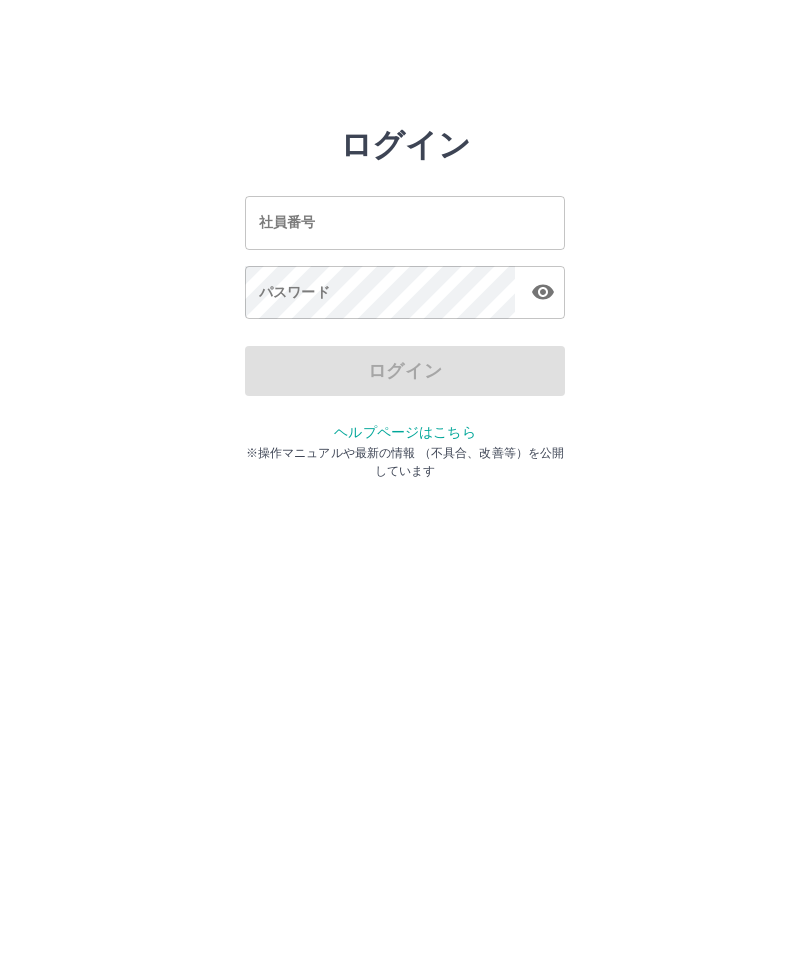 scroll, scrollTop: 0, scrollLeft: 0, axis: both 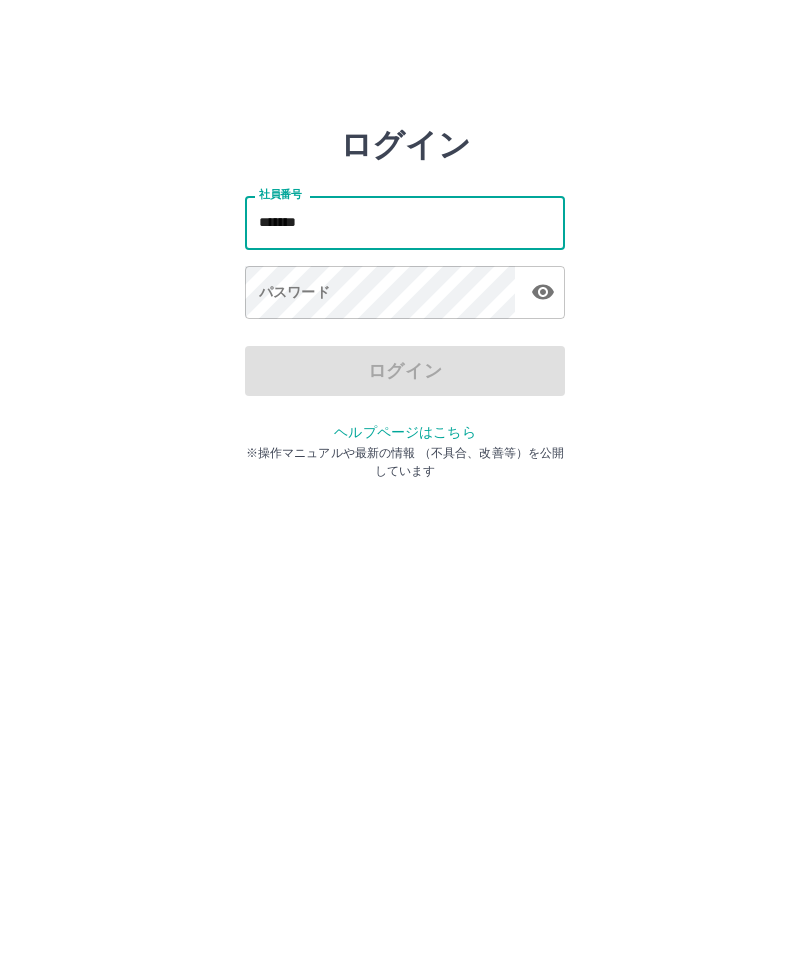 type on "*******" 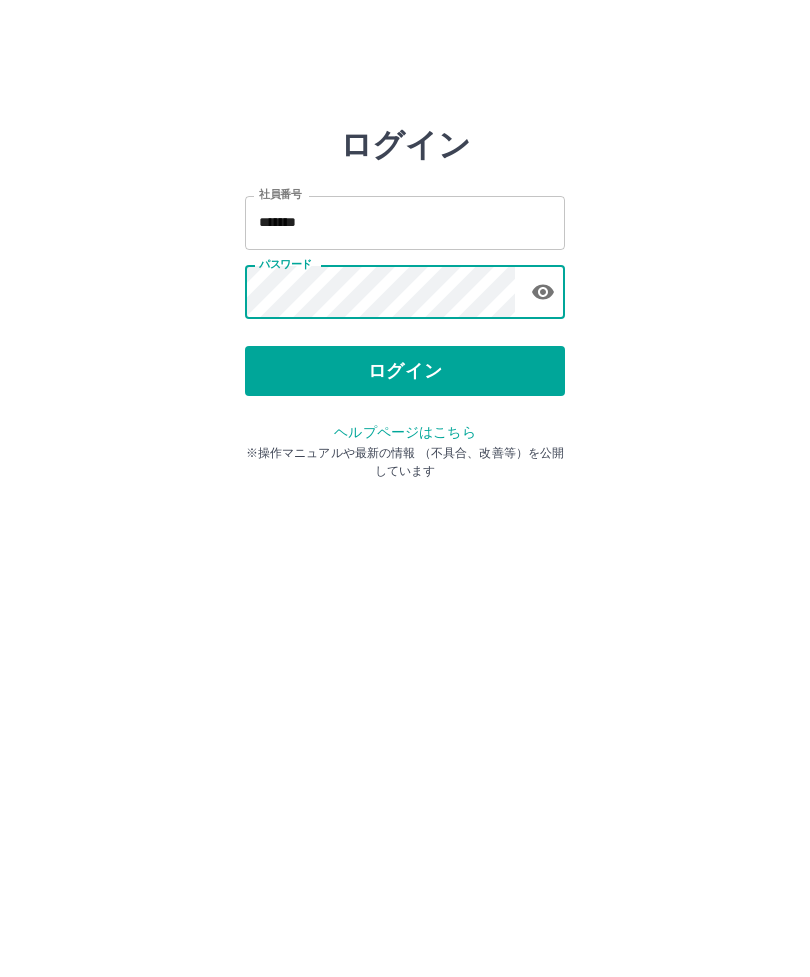 click on "ログイン" at bounding box center [405, 371] 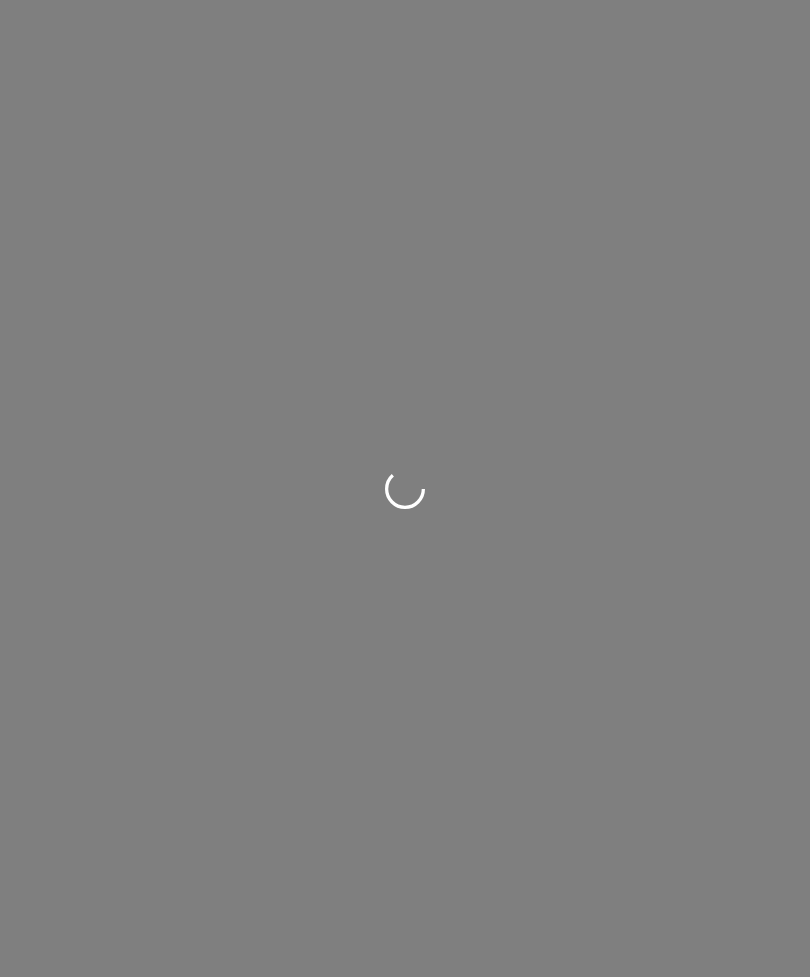 scroll, scrollTop: 0, scrollLeft: 0, axis: both 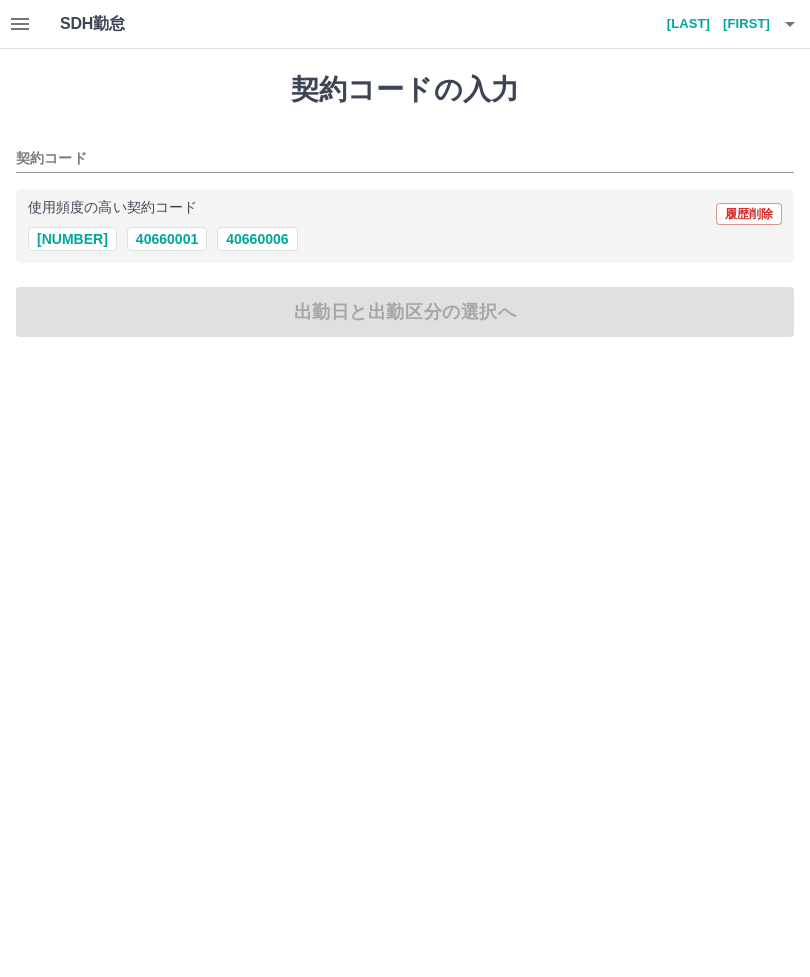 click on "40660001" at bounding box center (167, 239) 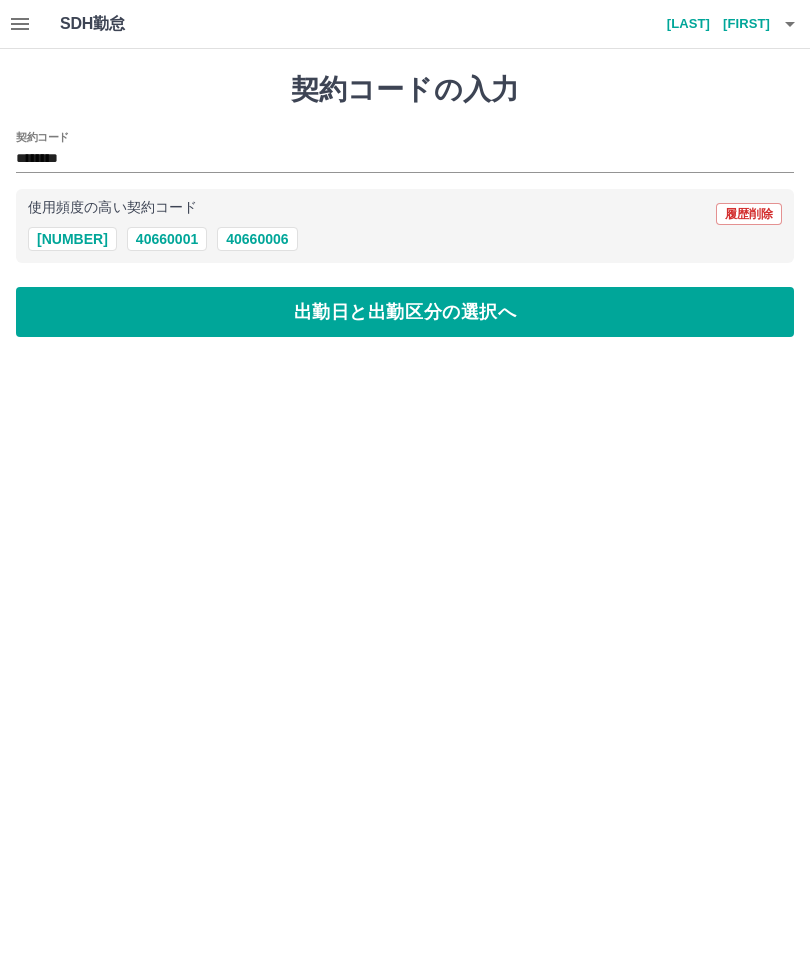 click on "出勤日と出勤区分の選択へ" at bounding box center [405, 312] 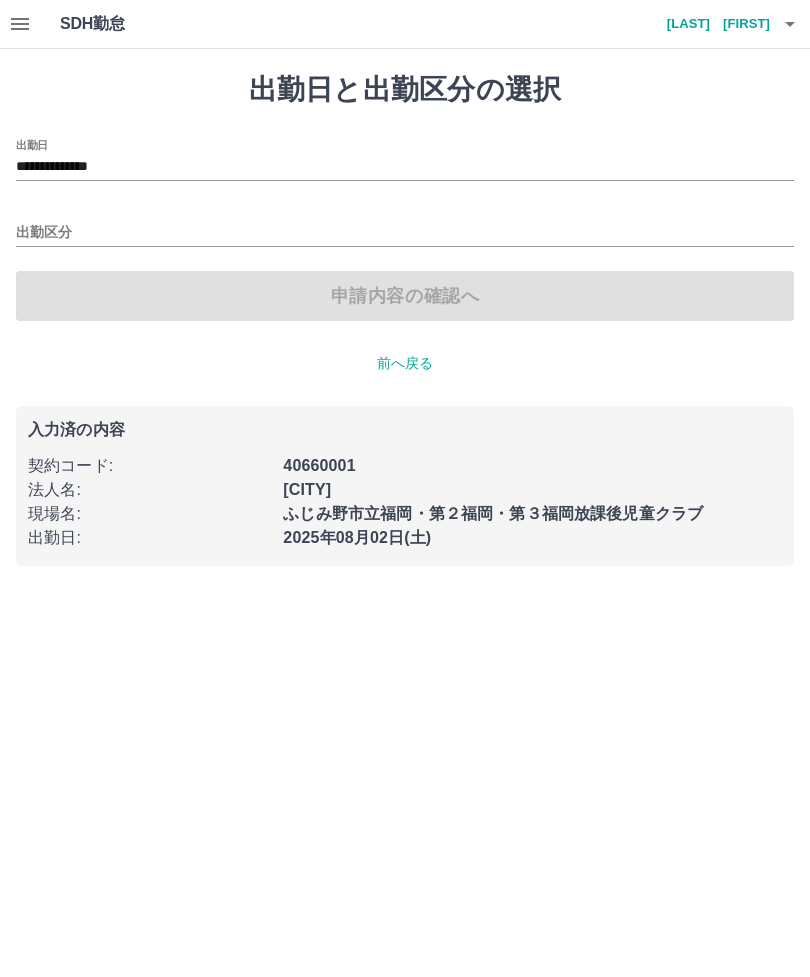 click on "**********" at bounding box center [405, 167] 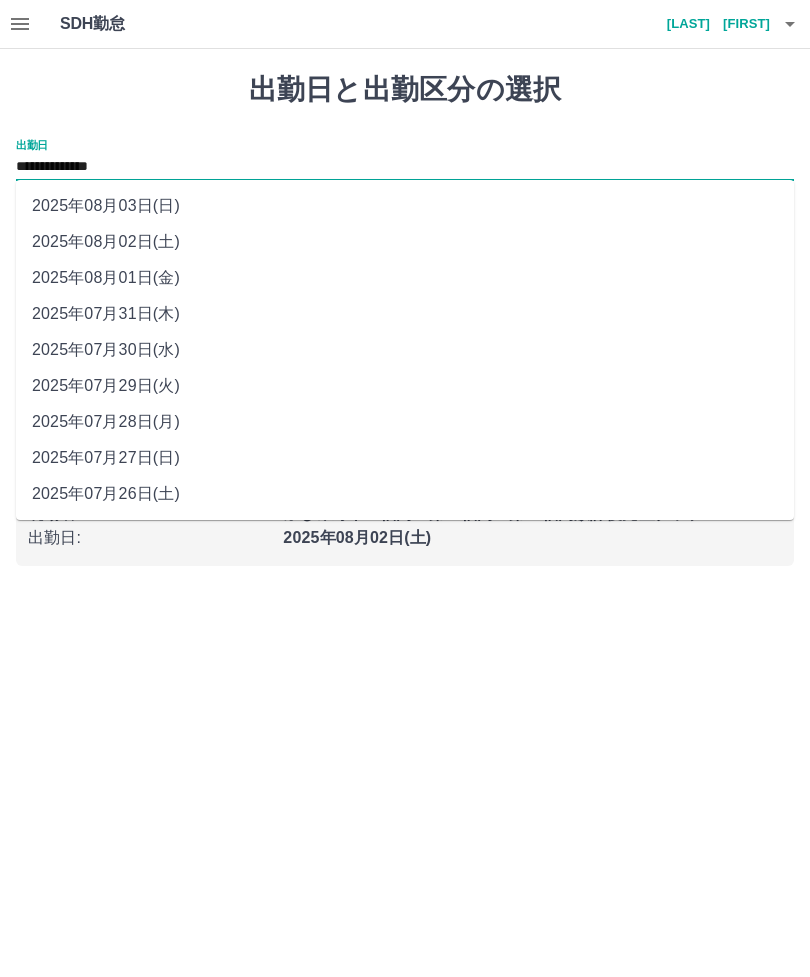 click on "2025年07月26日(土)" at bounding box center [405, 494] 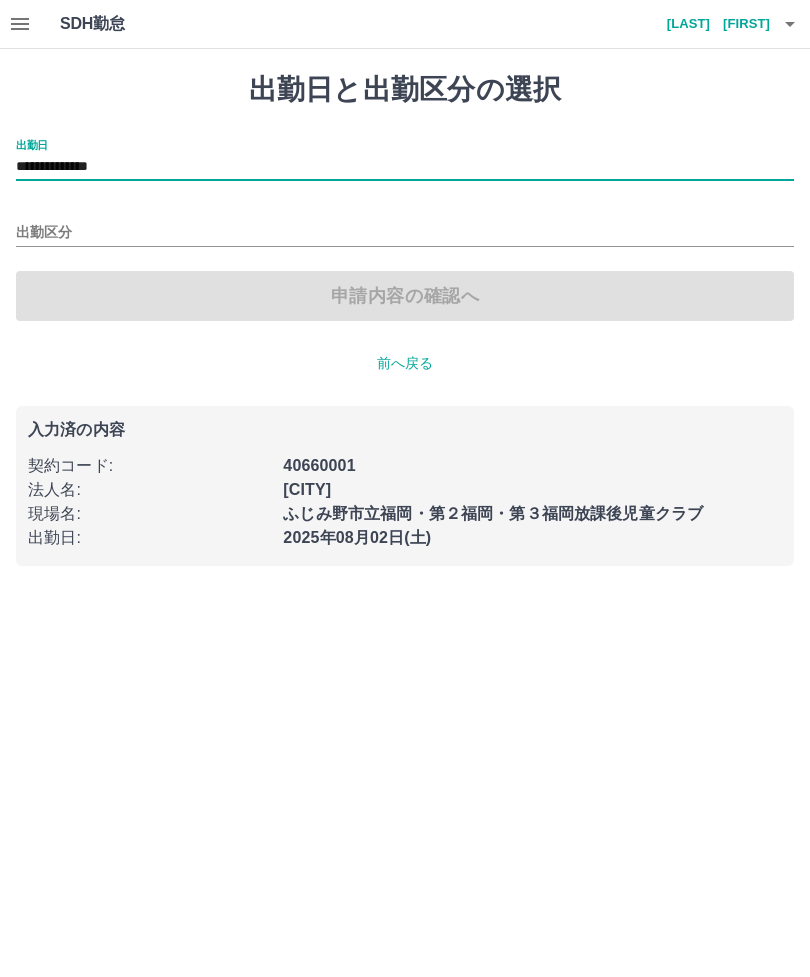 click on "出勤区分" at bounding box center (405, 233) 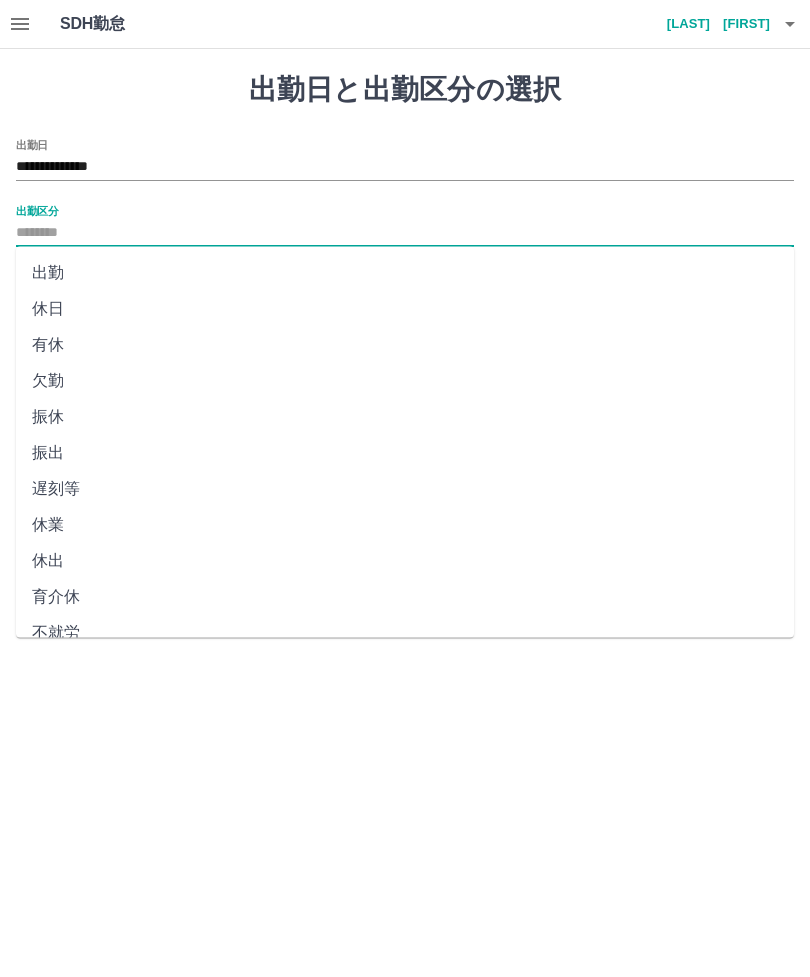 click on "休日" at bounding box center (405, 309) 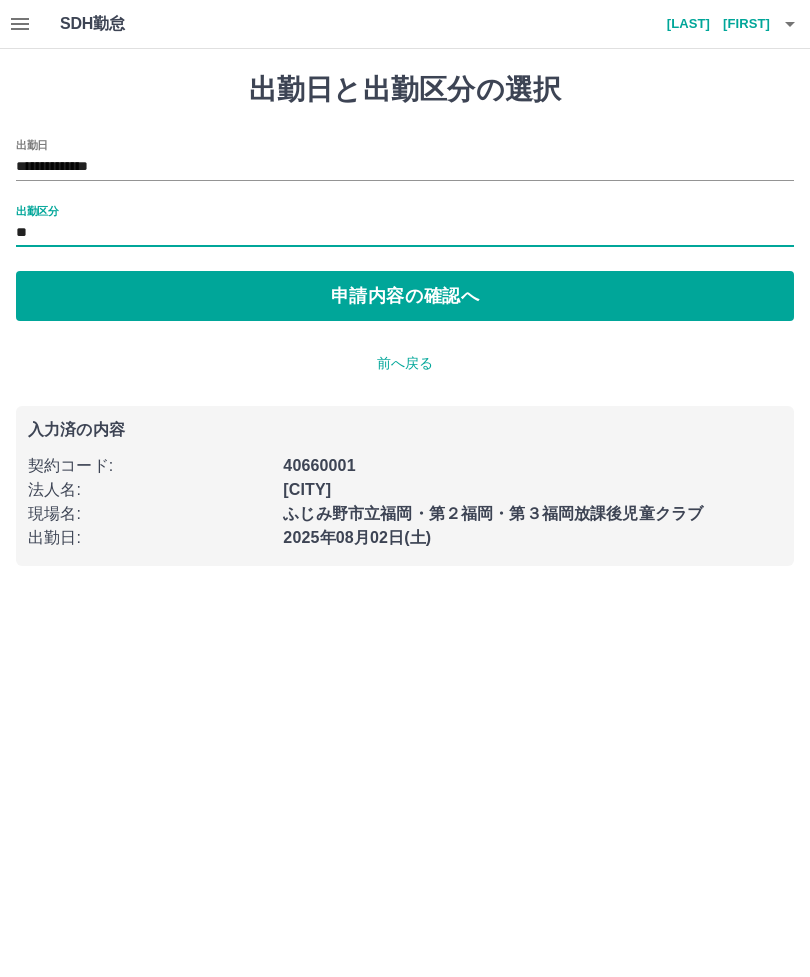 click on "申請内容の確認へ" at bounding box center (405, 296) 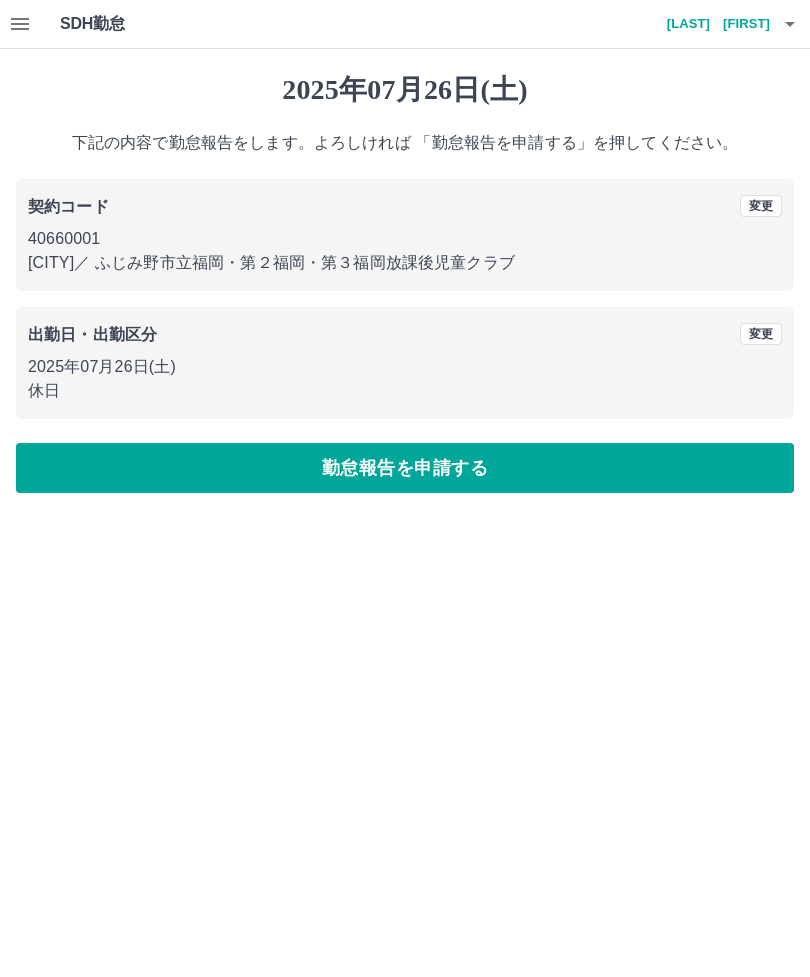 click on "勤怠報告を申請する" at bounding box center (405, 468) 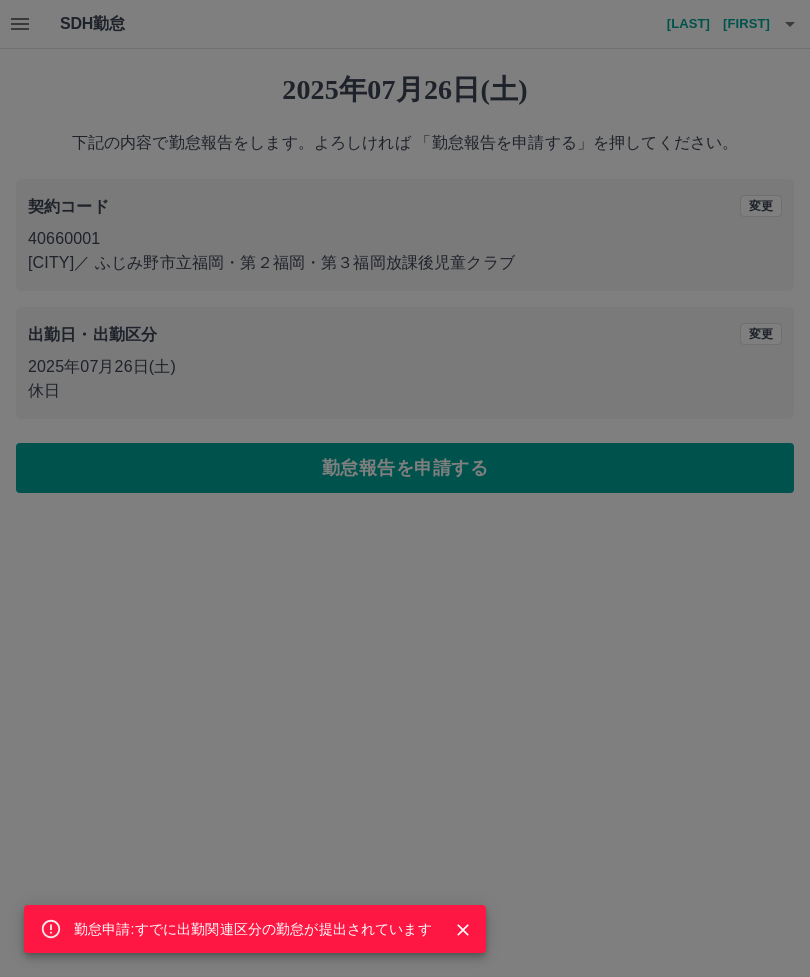 click 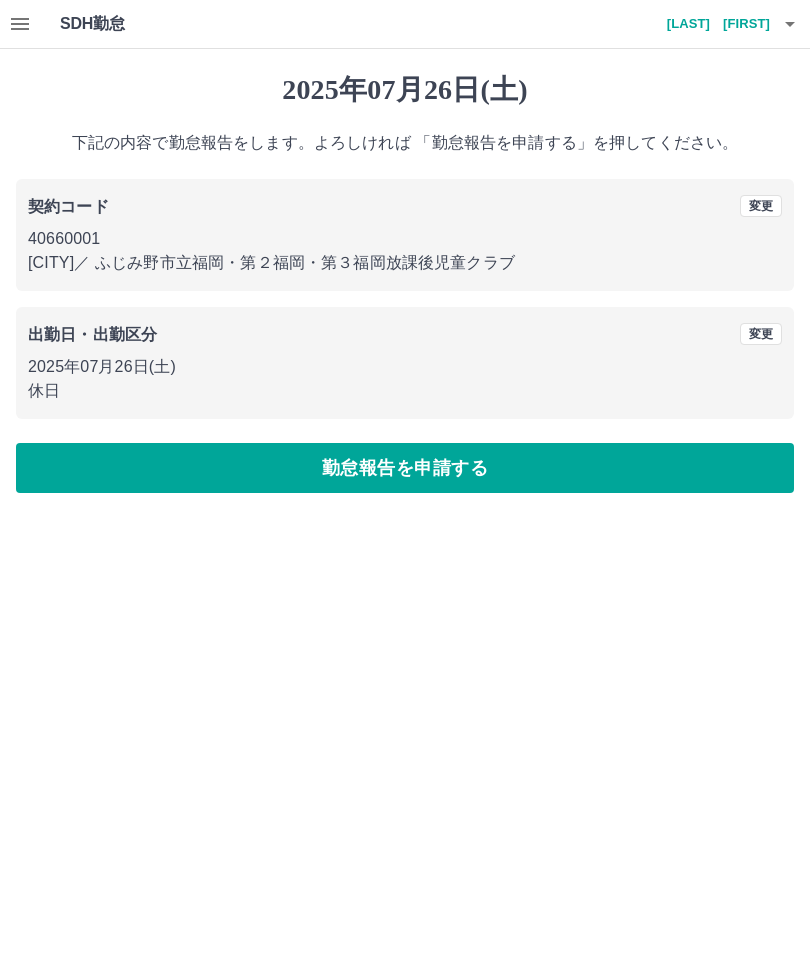 click on "変更" at bounding box center [761, 334] 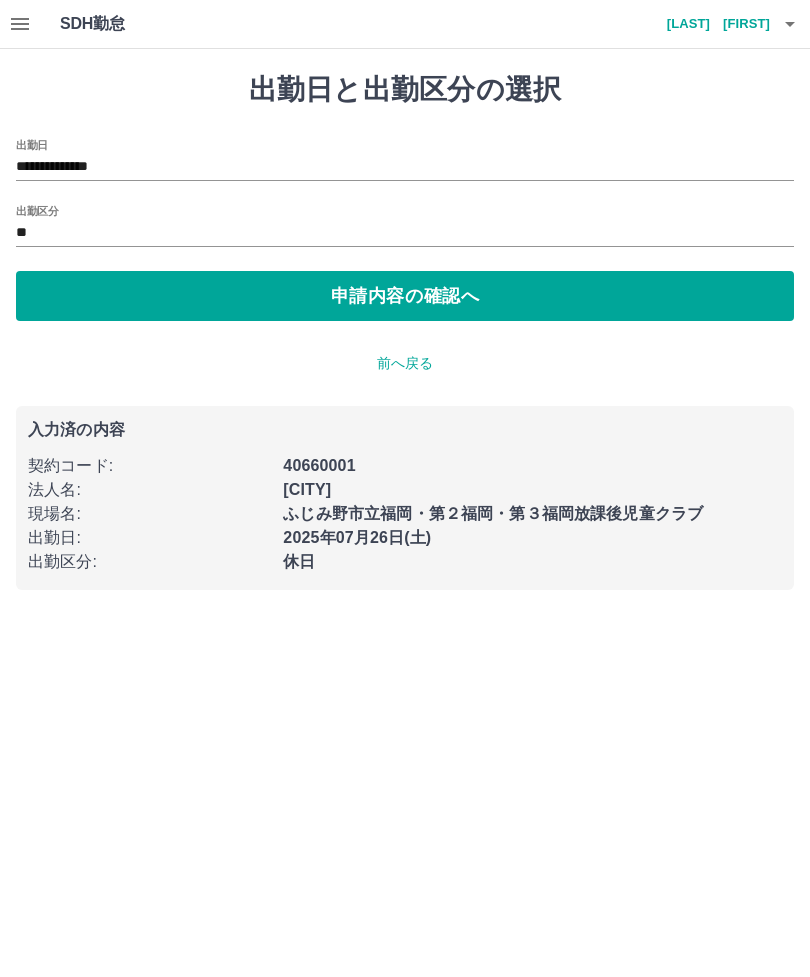 click on "**********" at bounding box center (405, 167) 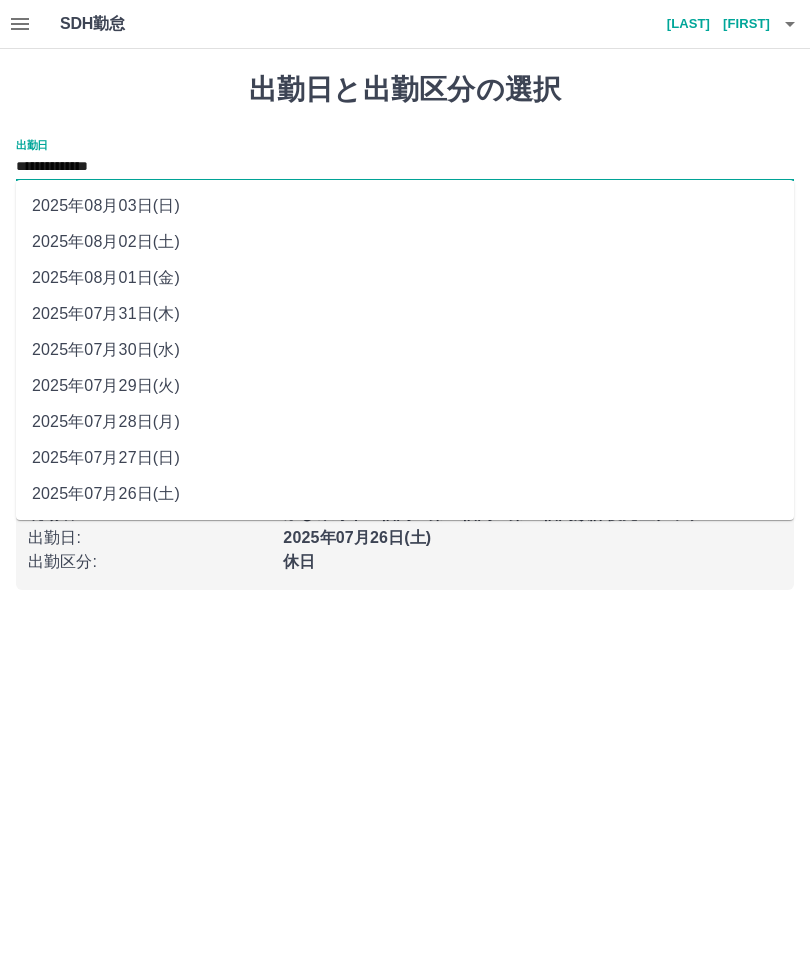 click on "2025年07月30日(水)" at bounding box center [405, 350] 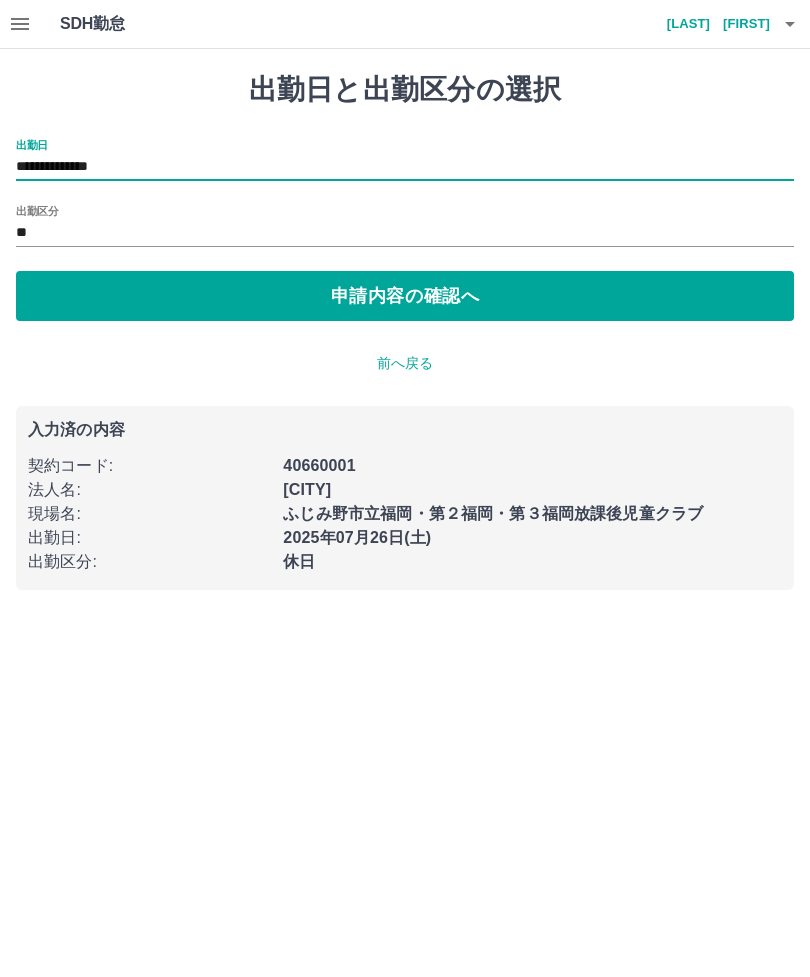 click on "**" at bounding box center (405, 233) 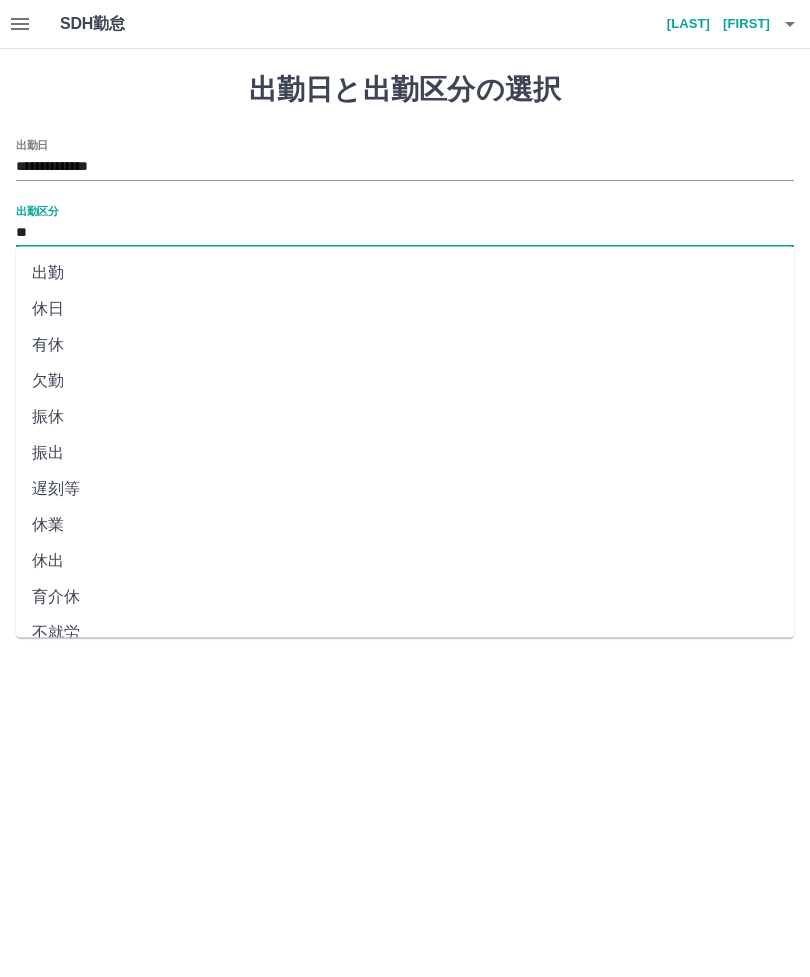 click on "**" at bounding box center (405, 233) 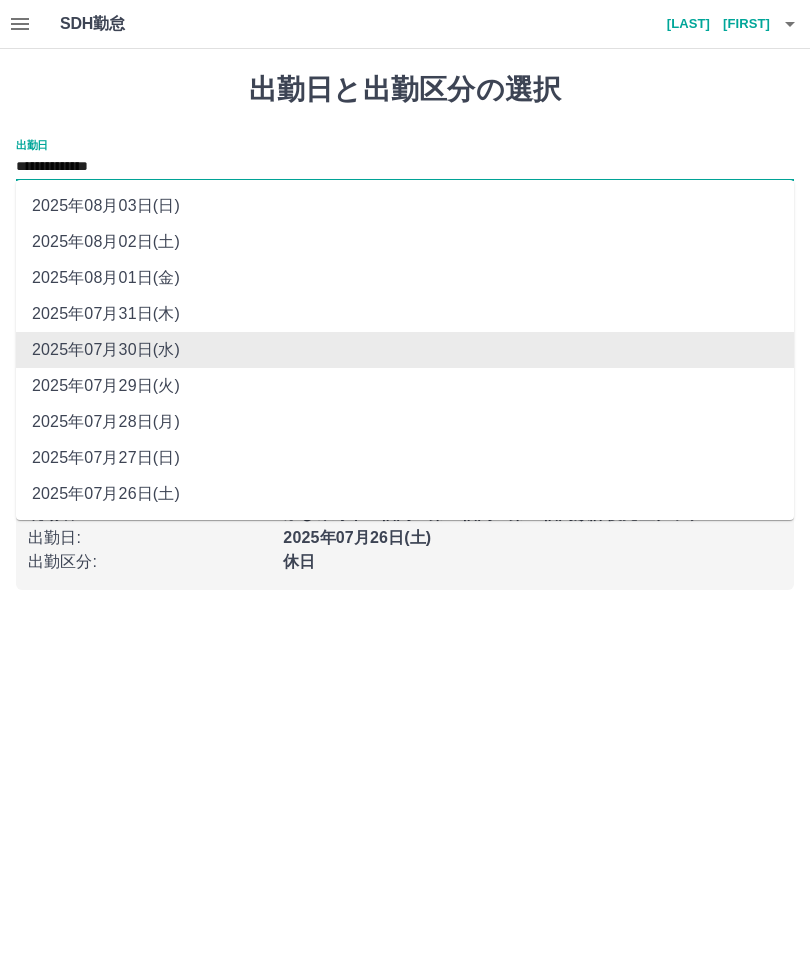 click on "2025年07月30日(水)" at bounding box center (405, 350) 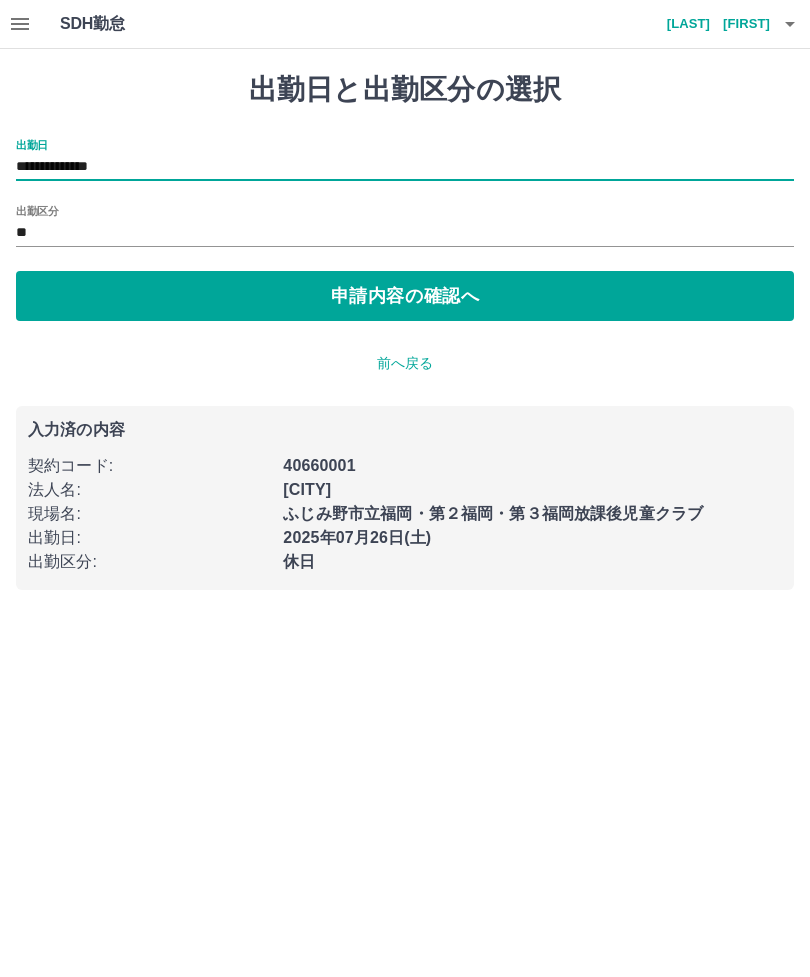 click on "申請内容の確認へ" at bounding box center (405, 296) 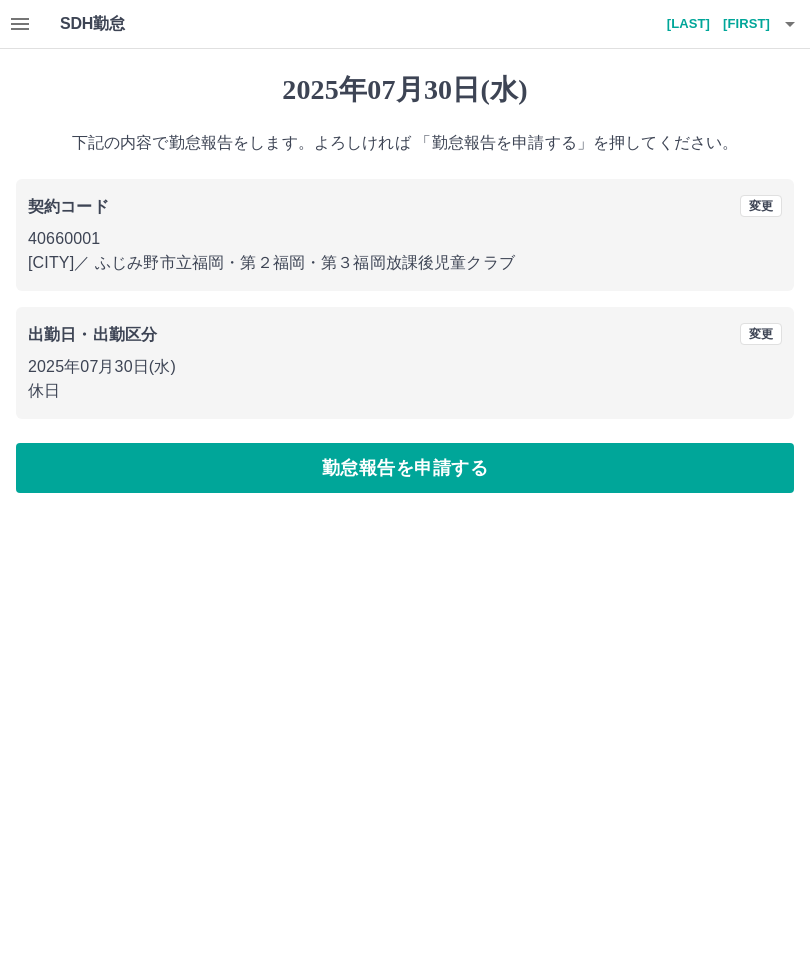 click on "勤怠報告を申請する" at bounding box center [405, 468] 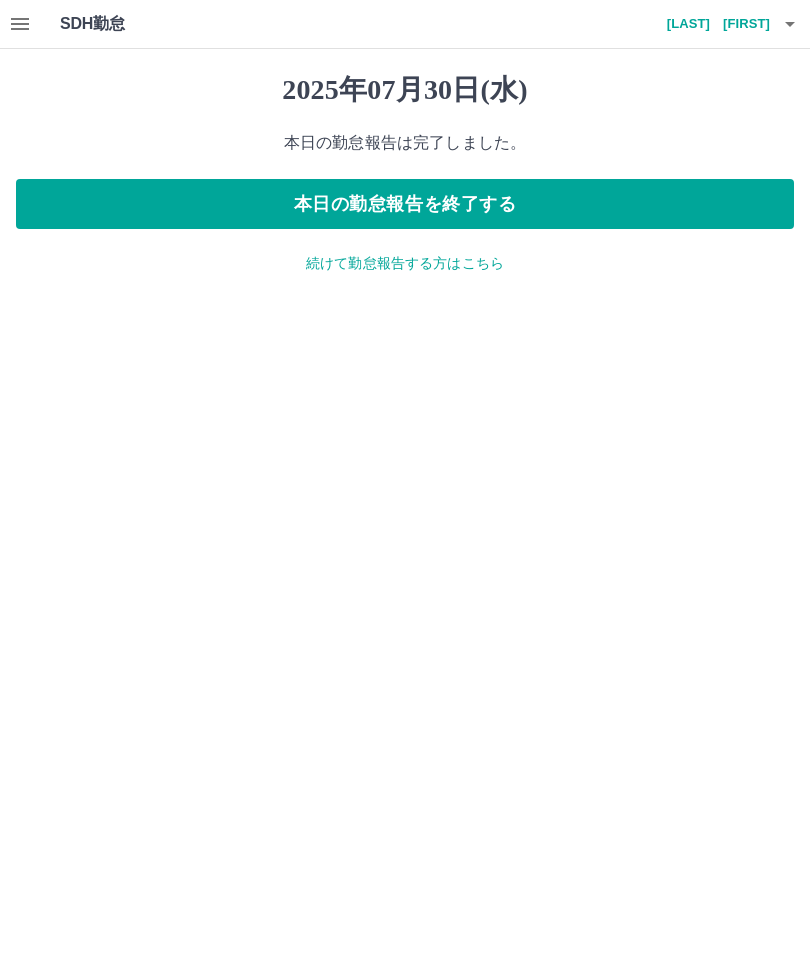 click on "続けて勤怠報告する方はこちら" at bounding box center [405, 263] 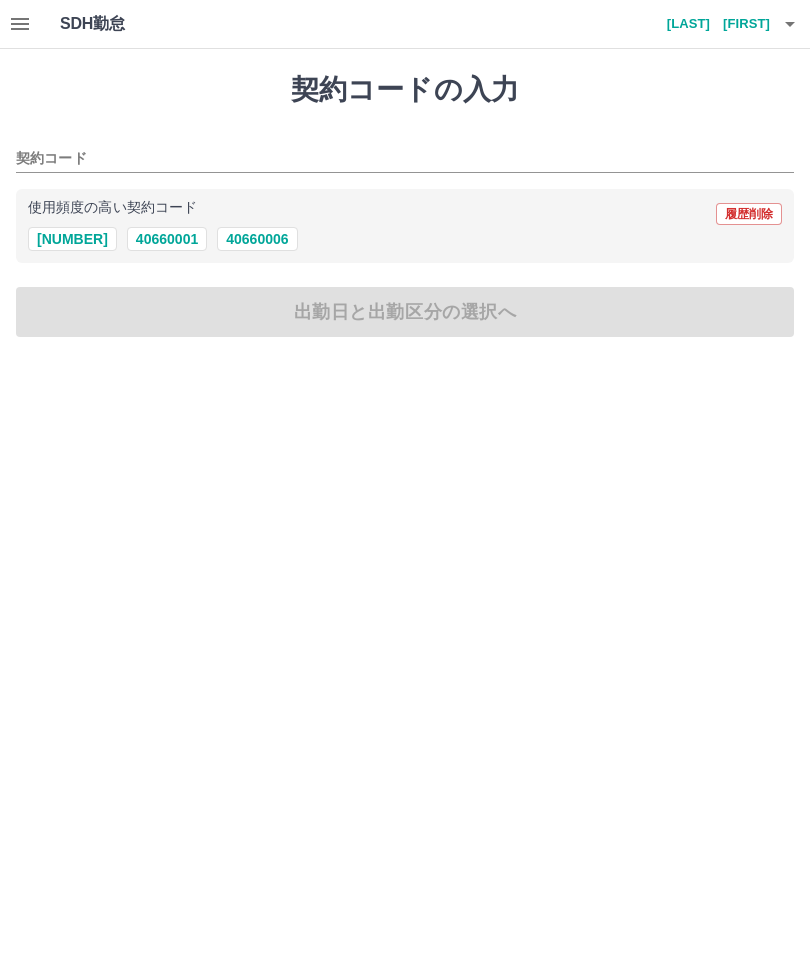 click on "40660006" at bounding box center (257, 239) 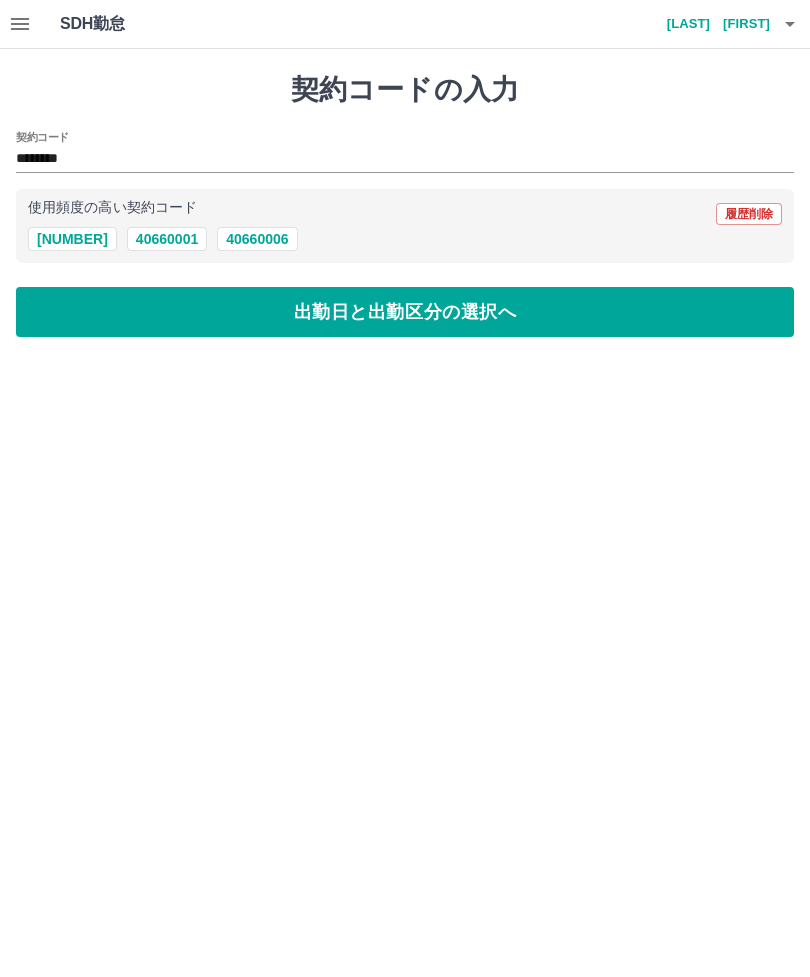 click on "40660001" at bounding box center [167, 239] 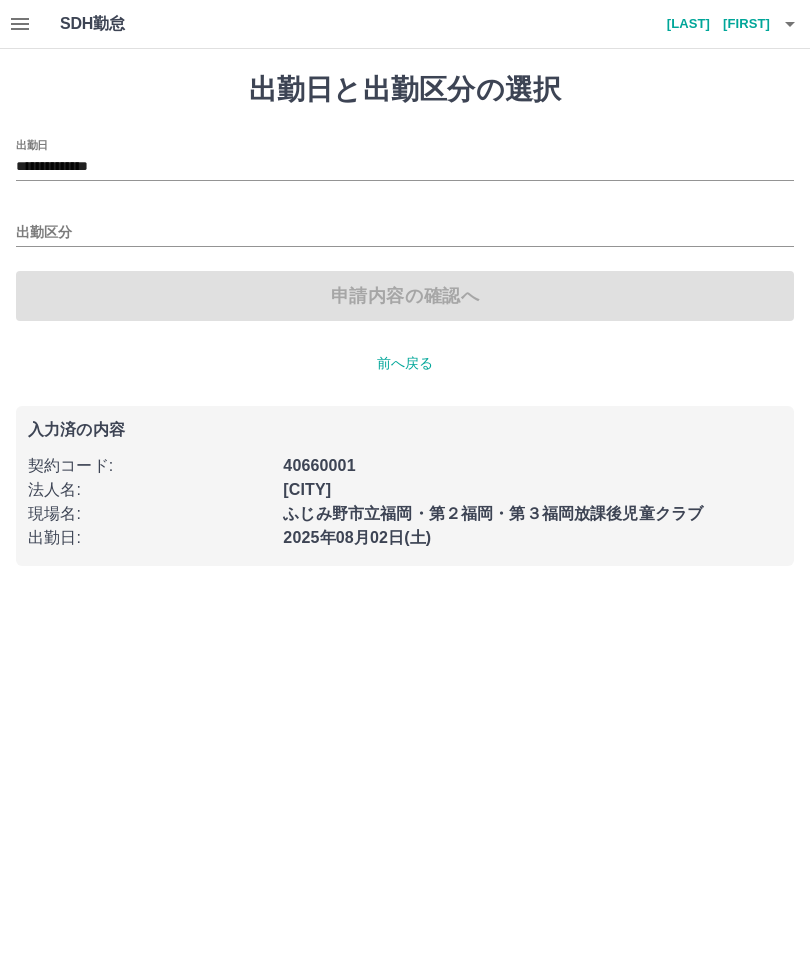 click on "**********" at bounding box center (405, 167) 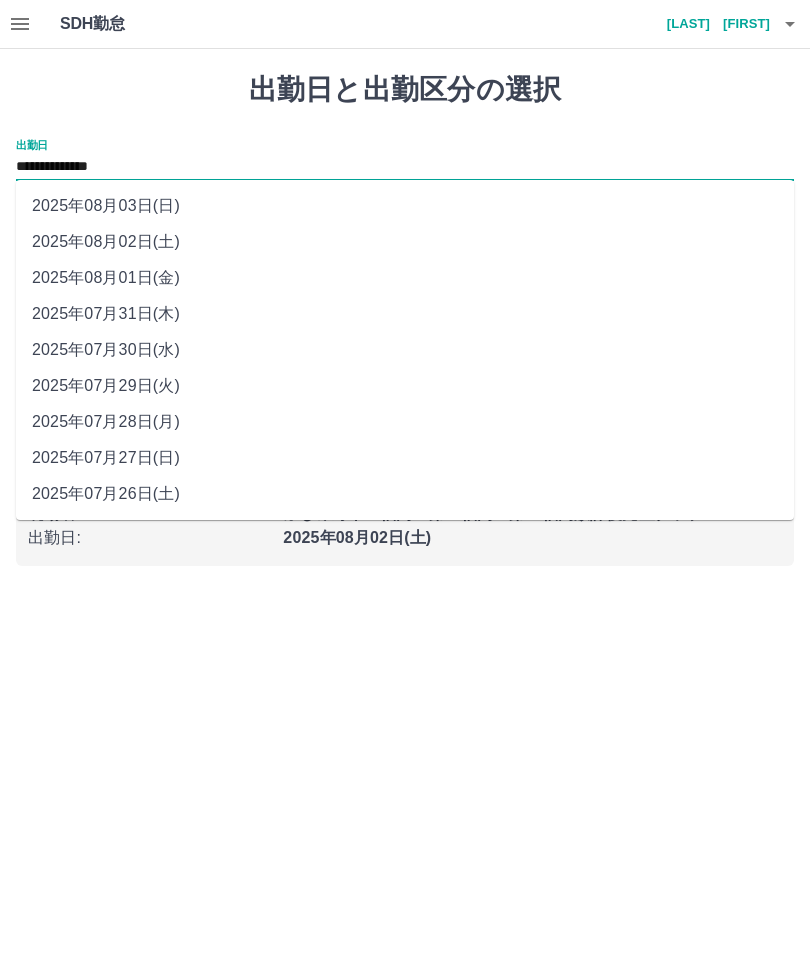 click on "2025年08月01日(金)" at bounding box center (405, 278) 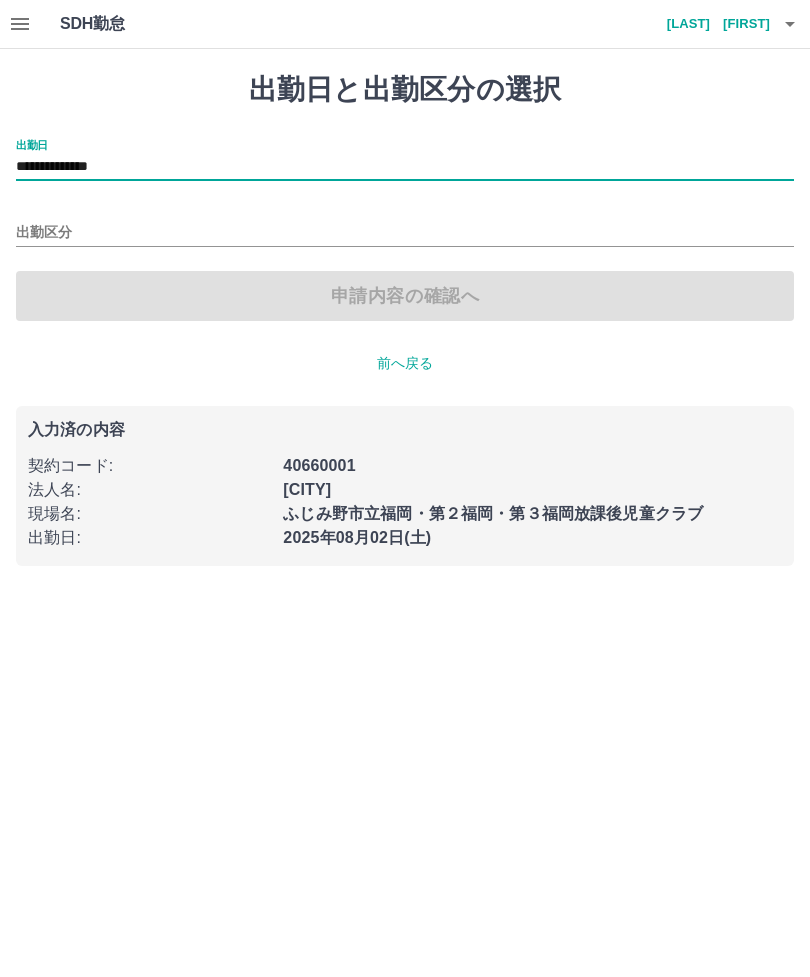 click on "出勤区分" at bounding box center (405, 233) 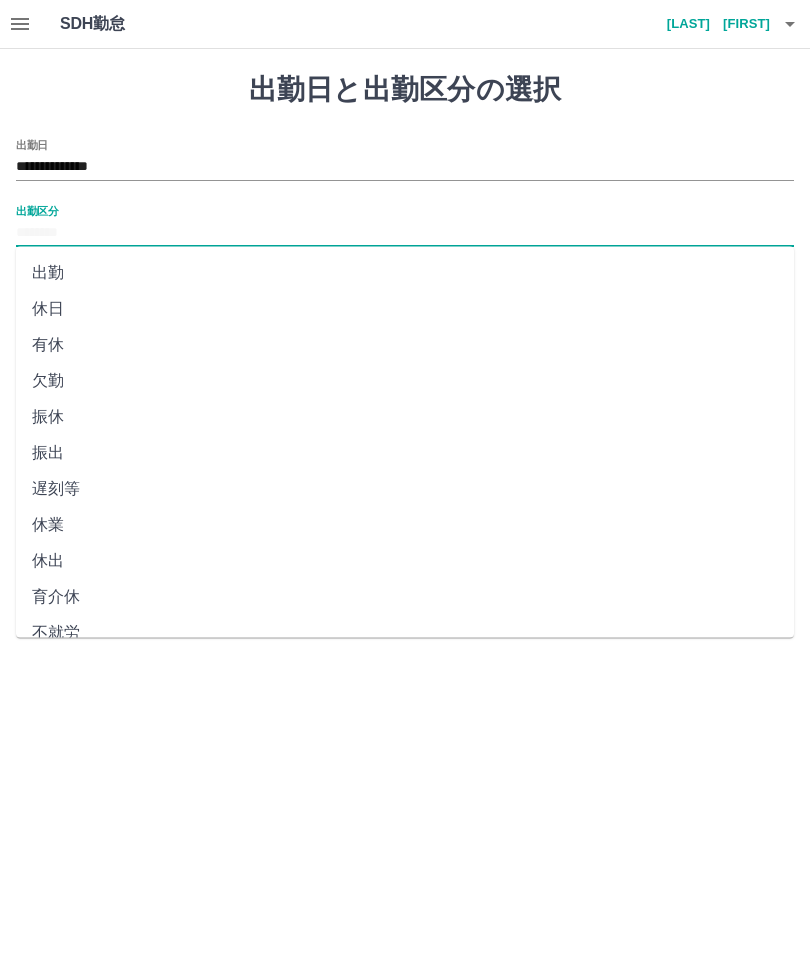 click on "休日" at bounding box center (405, 309) 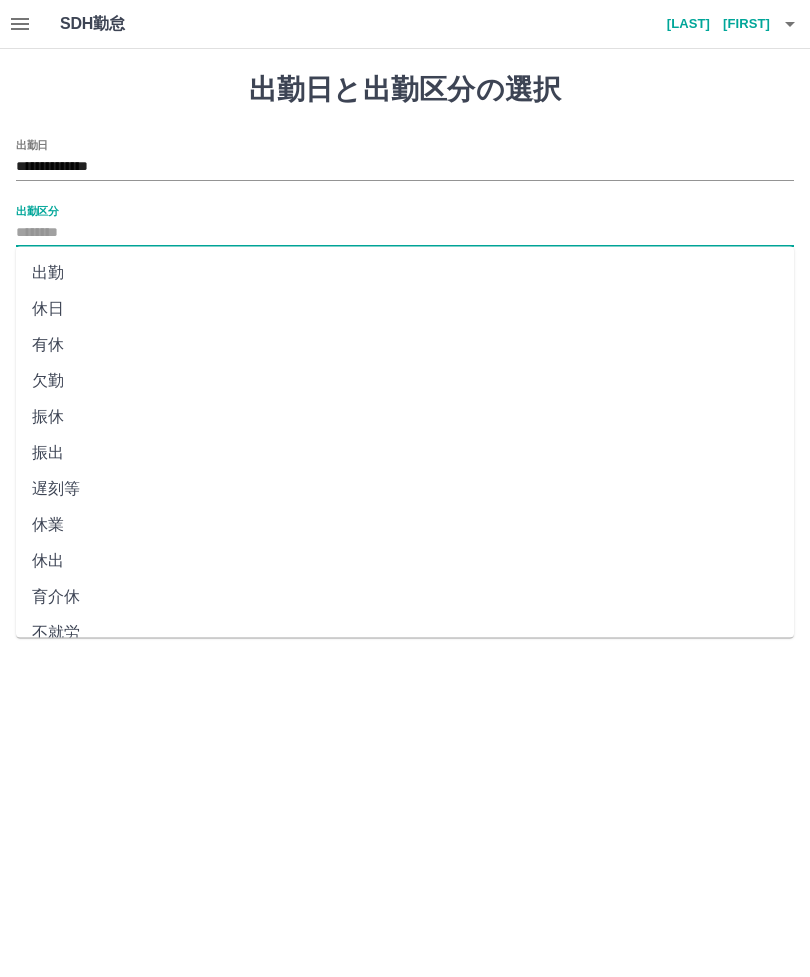 type on "**" 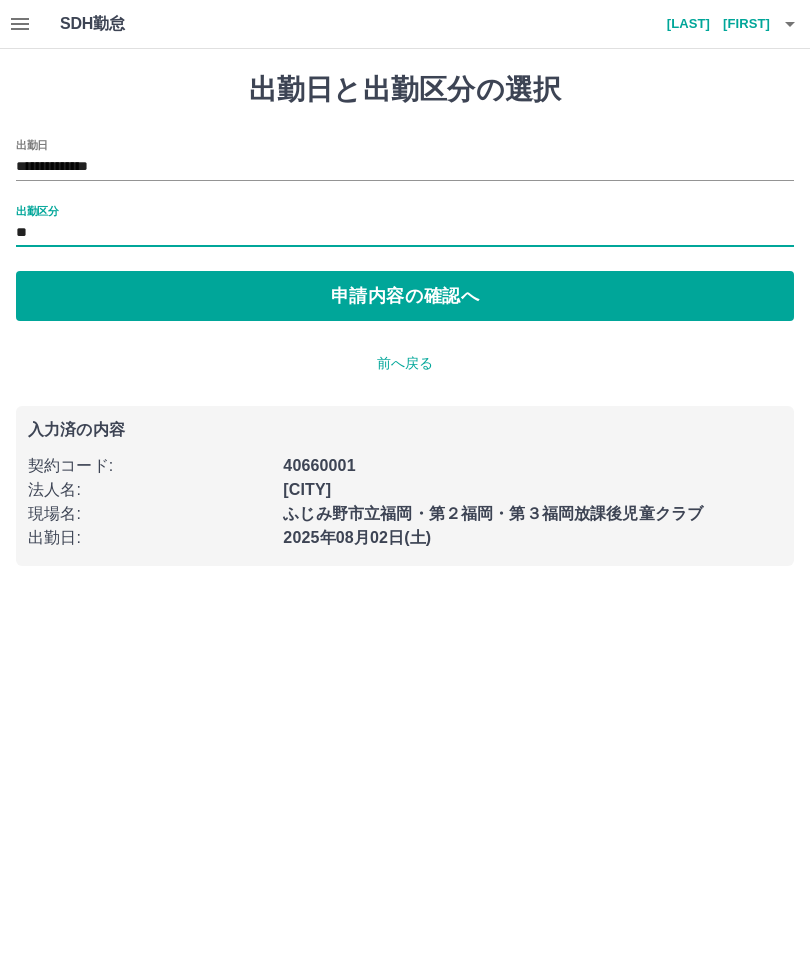 click on "申請内容の確認へ" at bounding box center (405, 296) 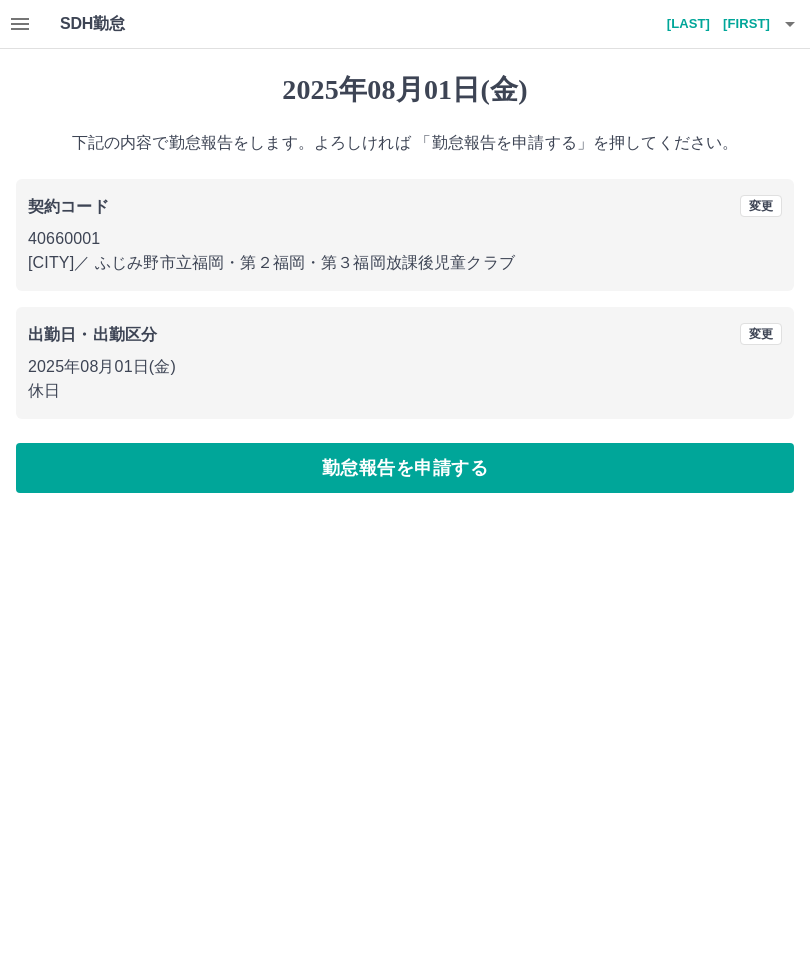 click on "勤怠報告を申請する" at bounding box center [405, 468] 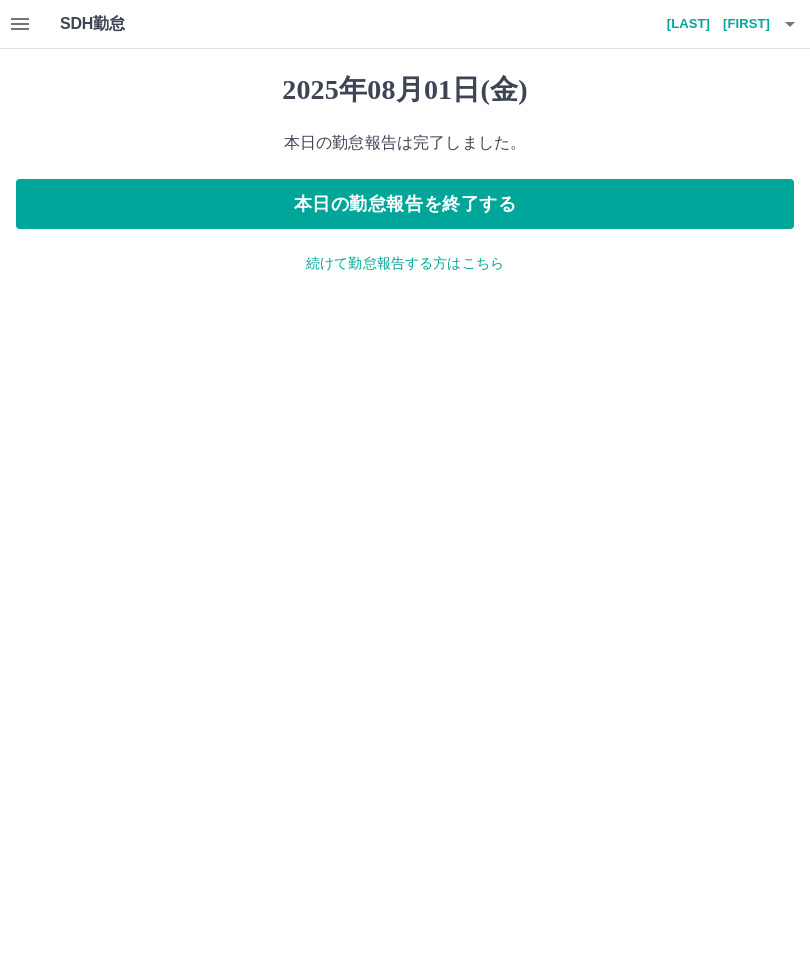 click on "続けて勤怠報告する方はこちら" at bounding box center (405, 263) 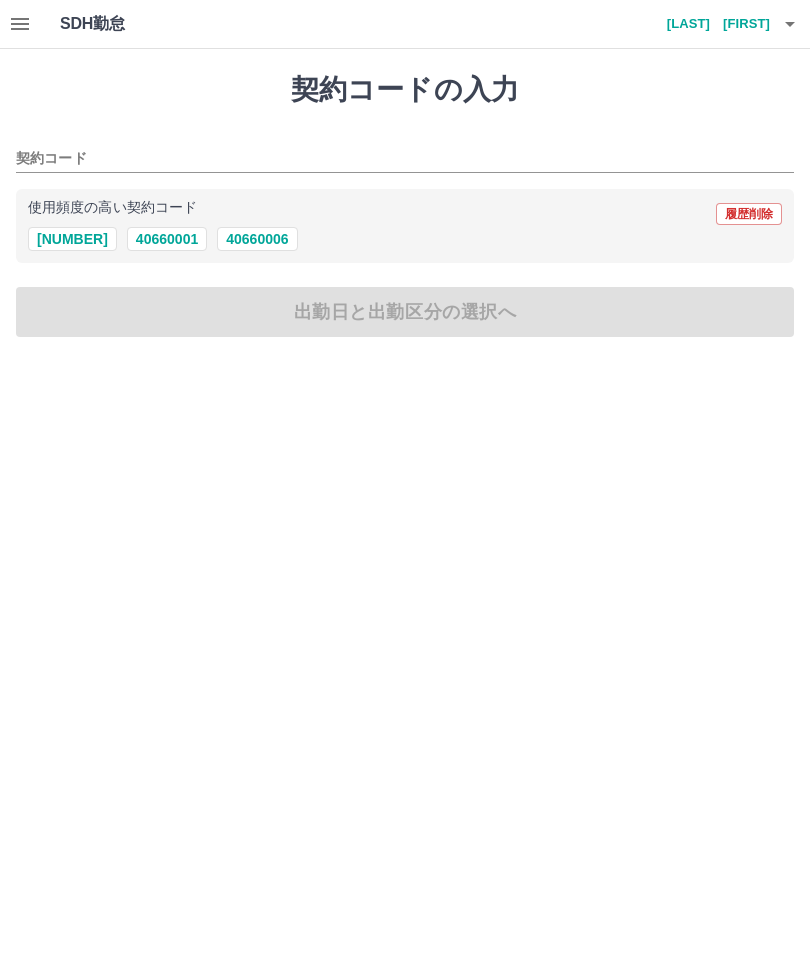 click on "40660001" at bounding box center (167, 239) 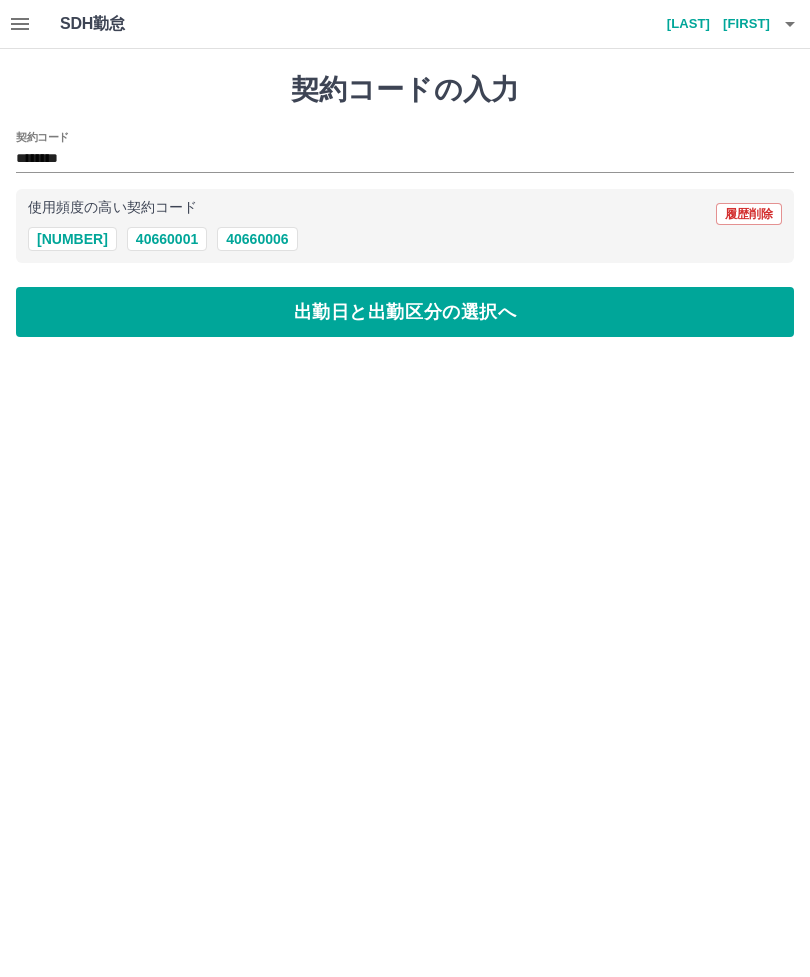 click on "出勤日と出勤区分の選択へ" at bounding box center (405, 312) 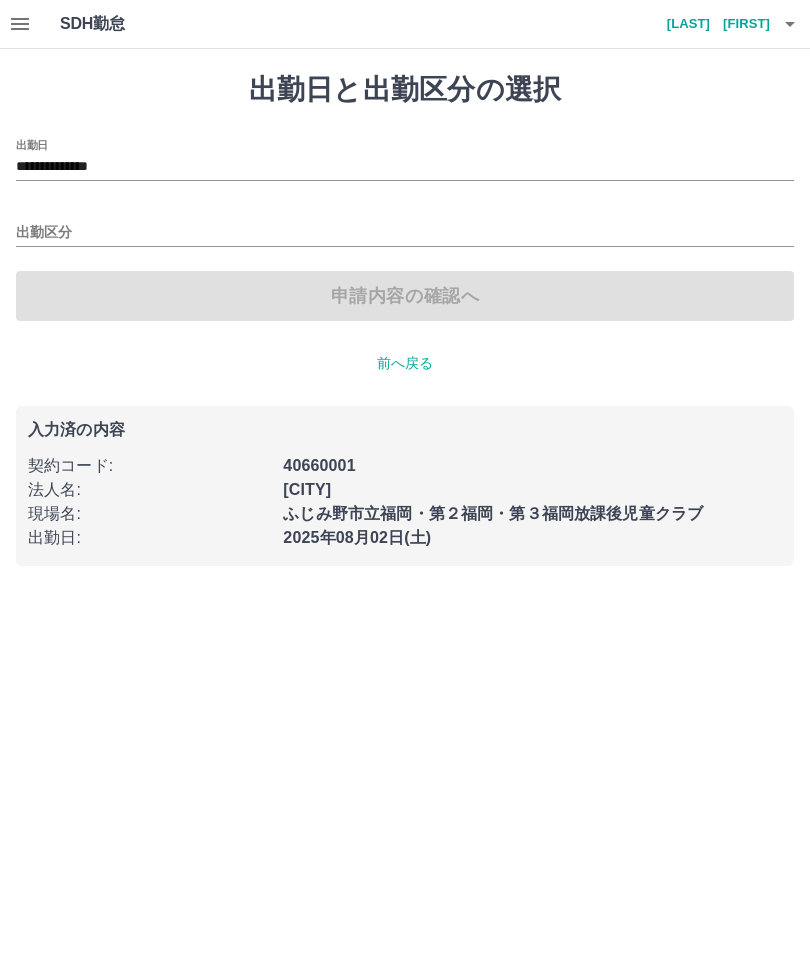 click on "**********" at bounding box center (405, 167) 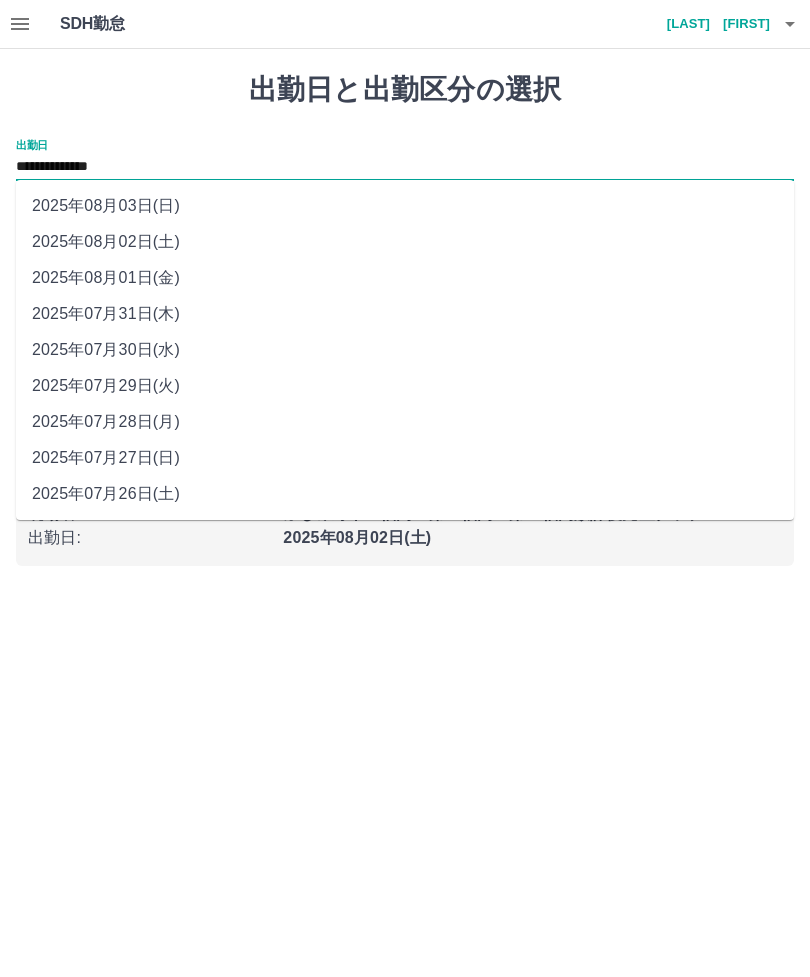 click on "**********" at bounding box center [405, 167] 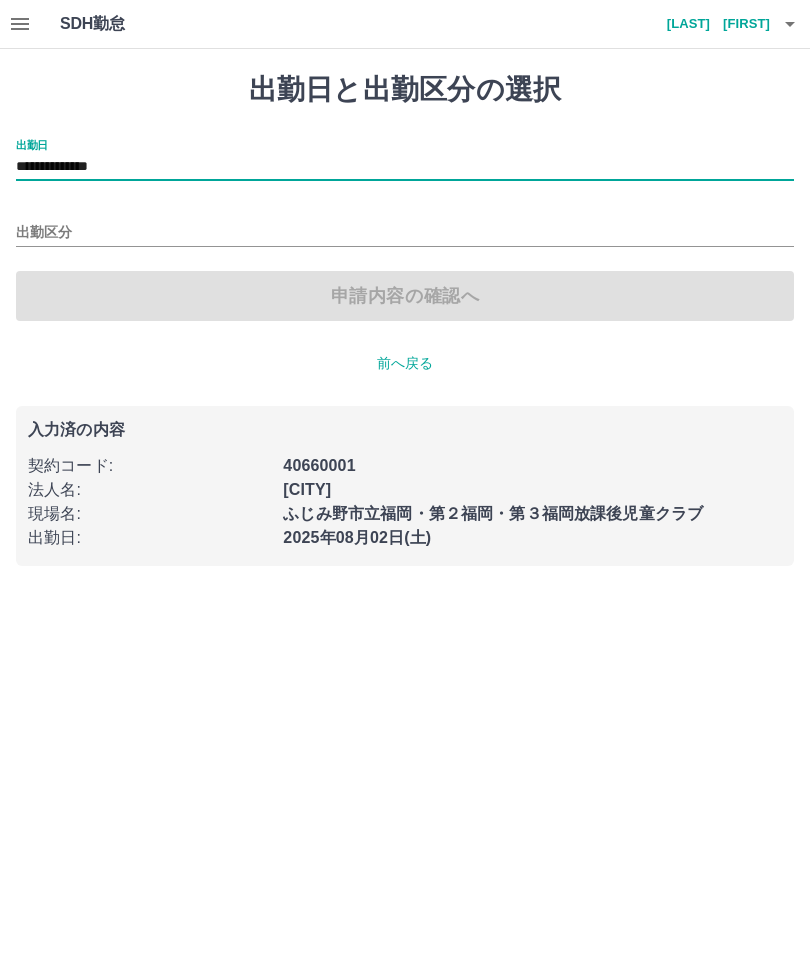 click on "出勤区分" at bounding box center (405, 233) 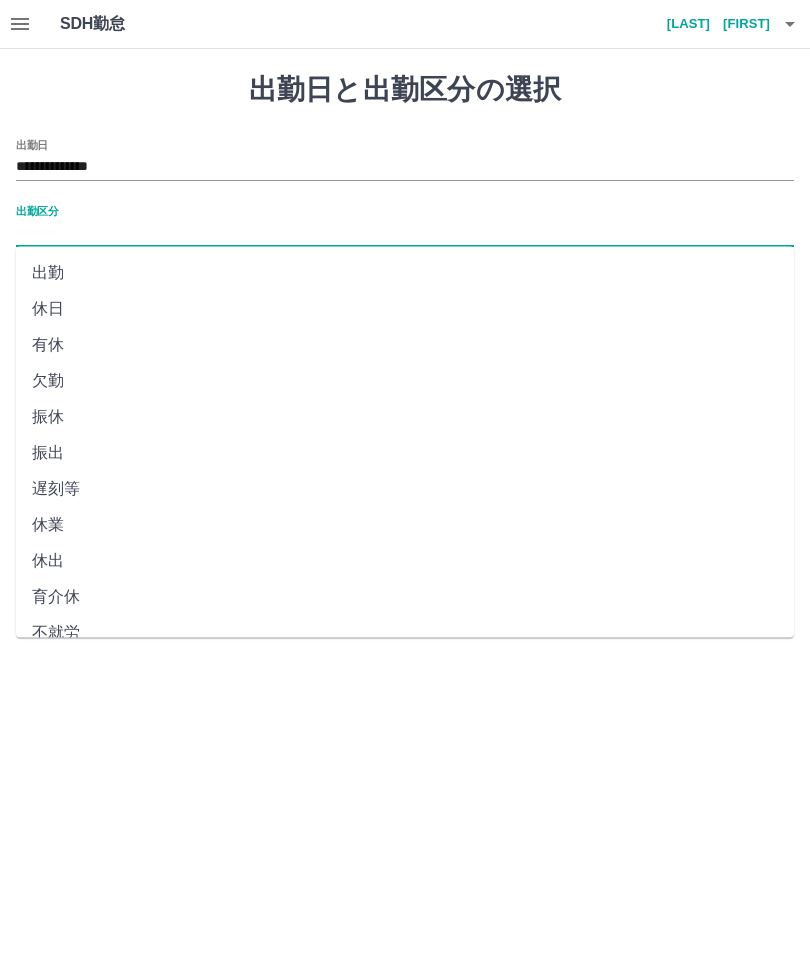 click on "出勤" at bounding box center (405, 273) 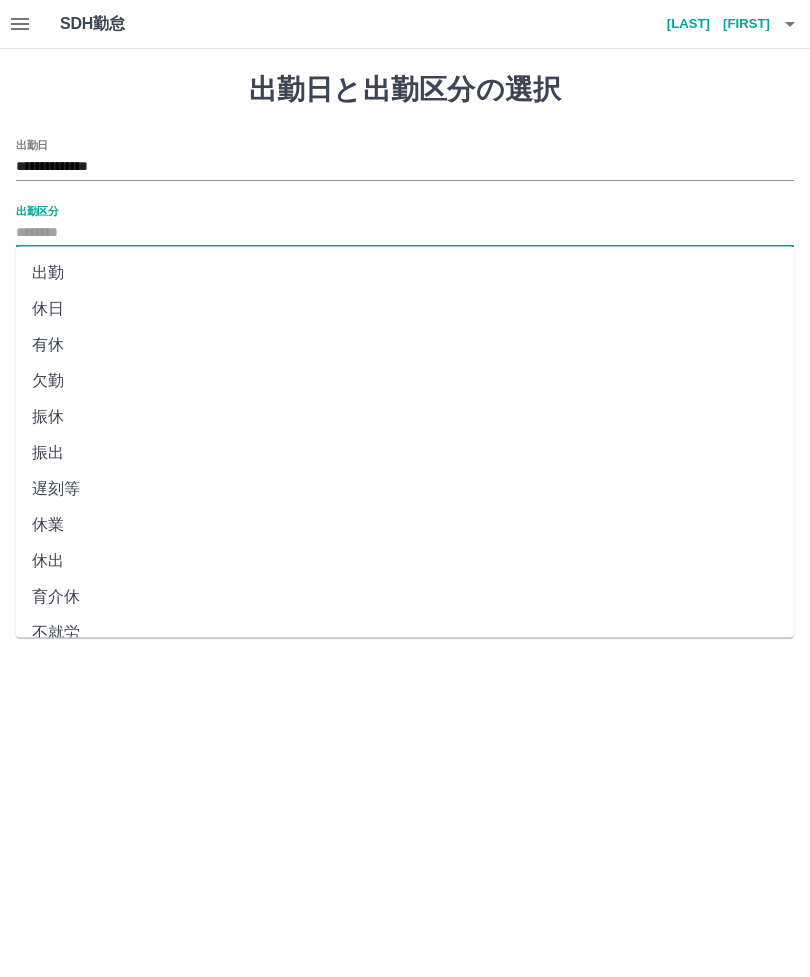 type on "**" 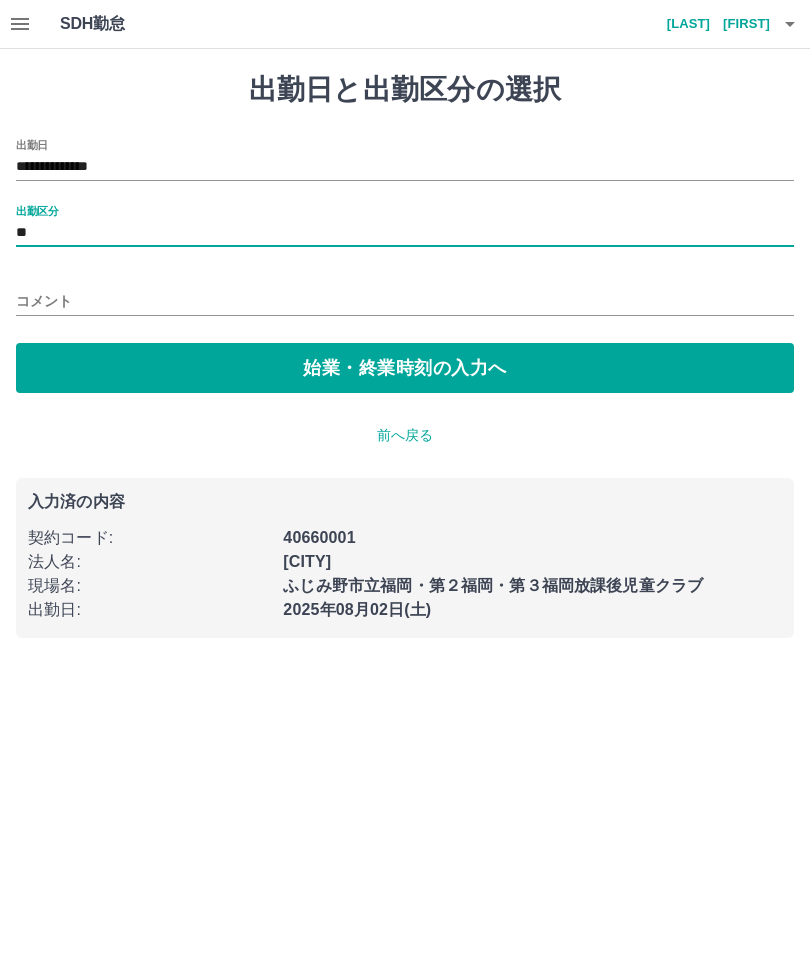 click on "コメント" at bounding box center (405, 301) 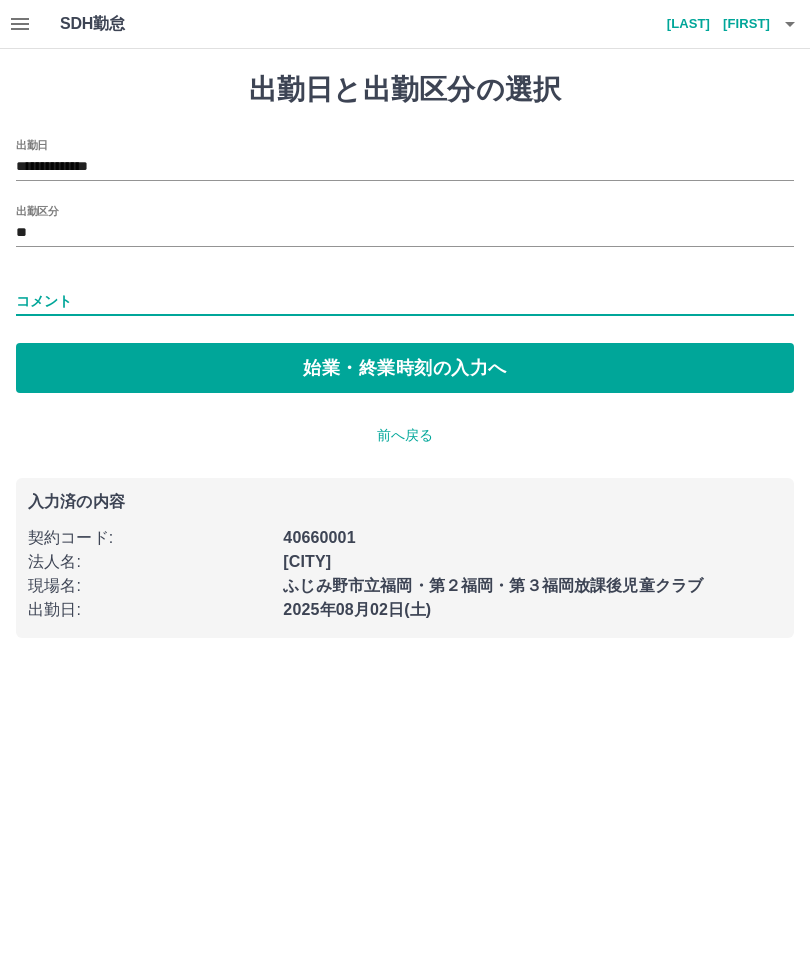 click on "始業・終業時刻の入力へ" at bounding box center (405, 368) 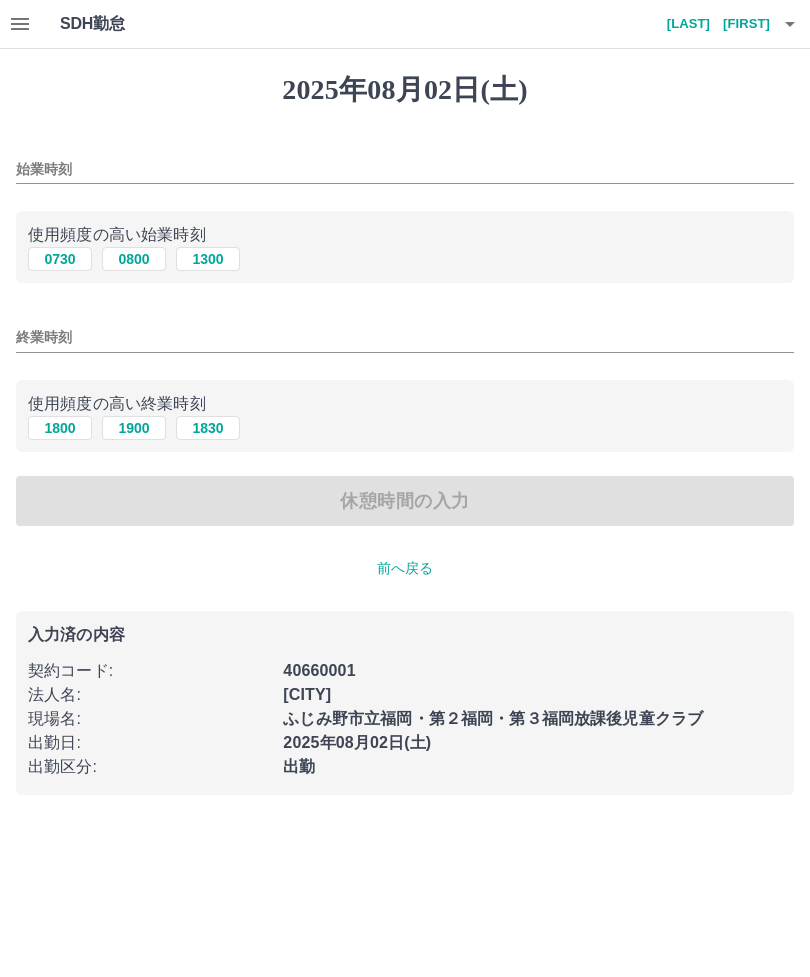 click on "0730" at bounding box center [60, 259] 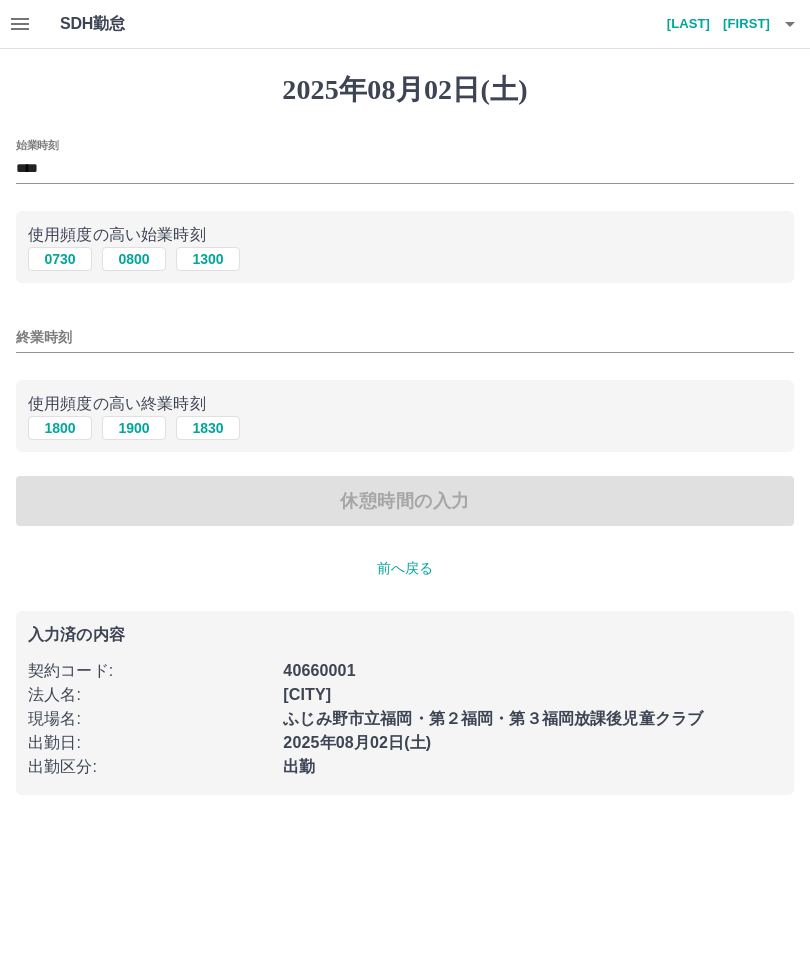 click on "終業時刻" at bounding box center [405, 337] 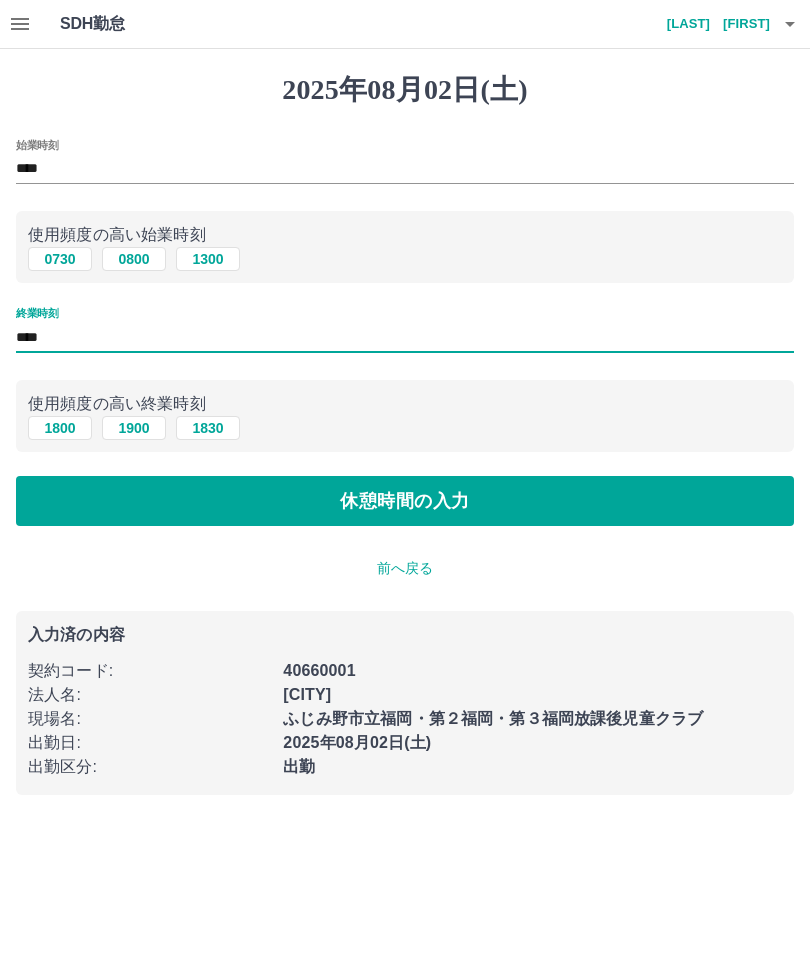 type on "****" 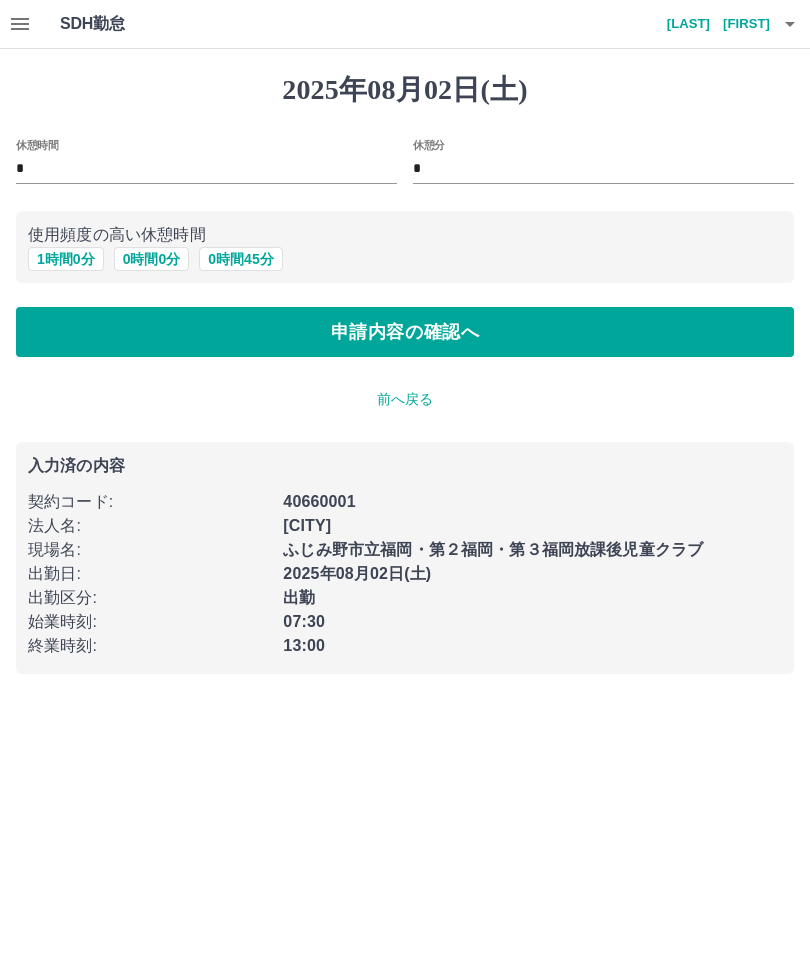 click on "申請内容の確認へ" at bounding box center (405, 332) 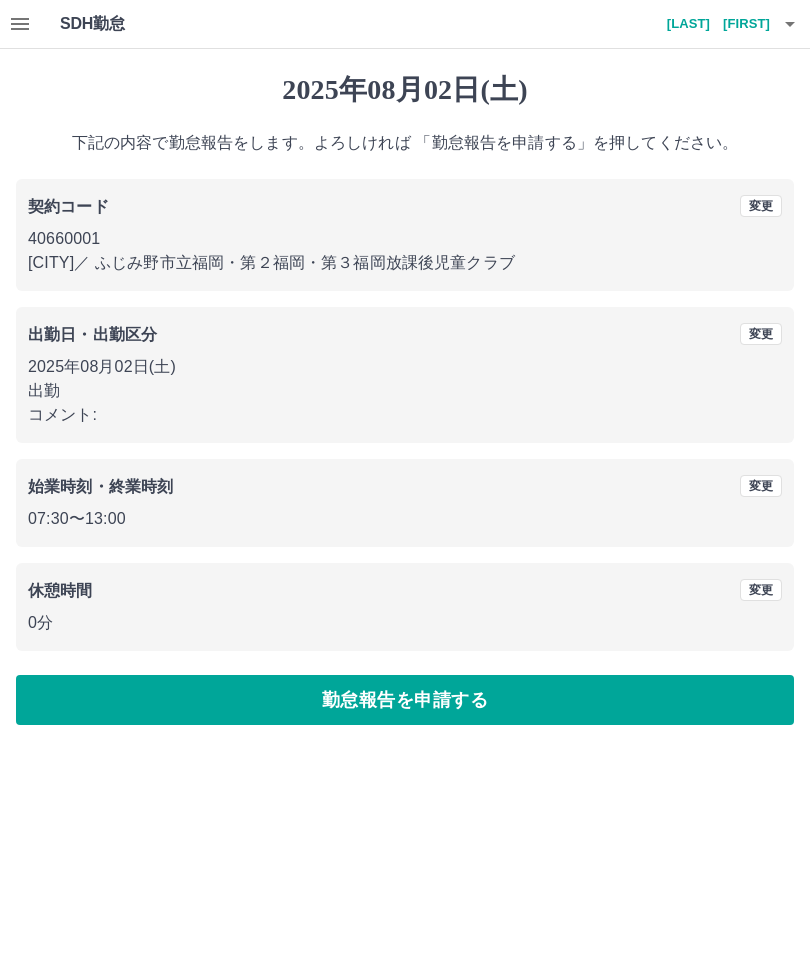 click on "勤怠報告を申請する" at bounding box center (405, 700) 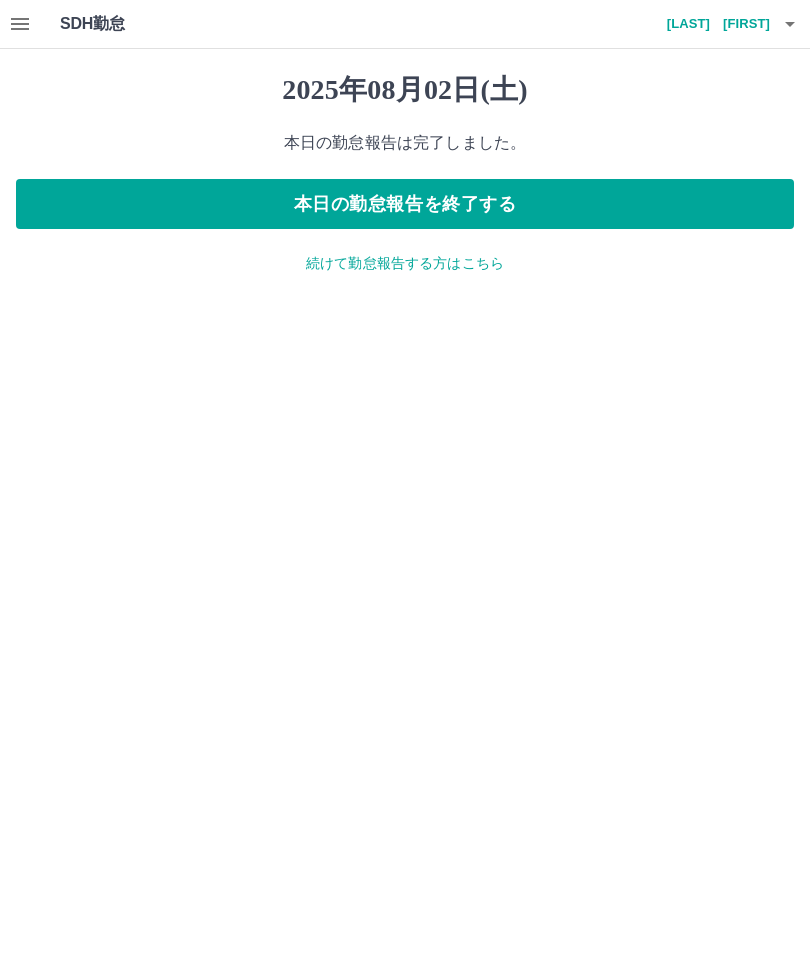click on "[YEAR]年[MONTH]月[DAY]日(土) 本日の勤怠報告は完了しました。 本日の勤怠報告を終了する 続けて勤怠報告する方はこちら" at bounding box center (405, 173) 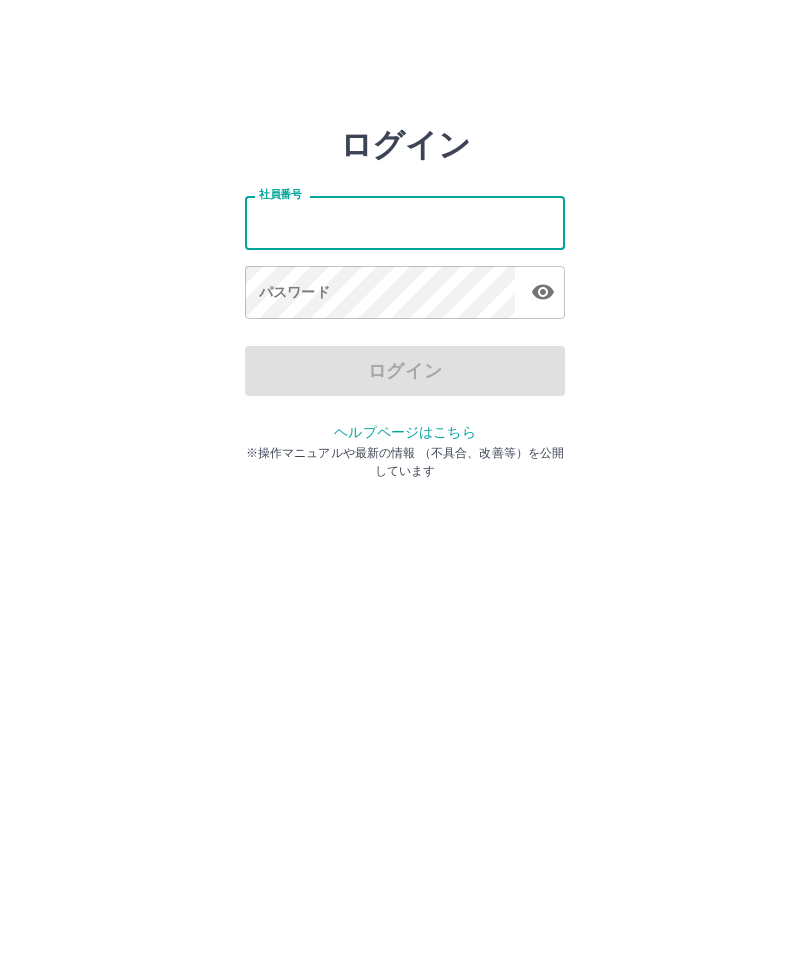 scroll, scrollTop: 0, scrollLeft: 0, axis: both 